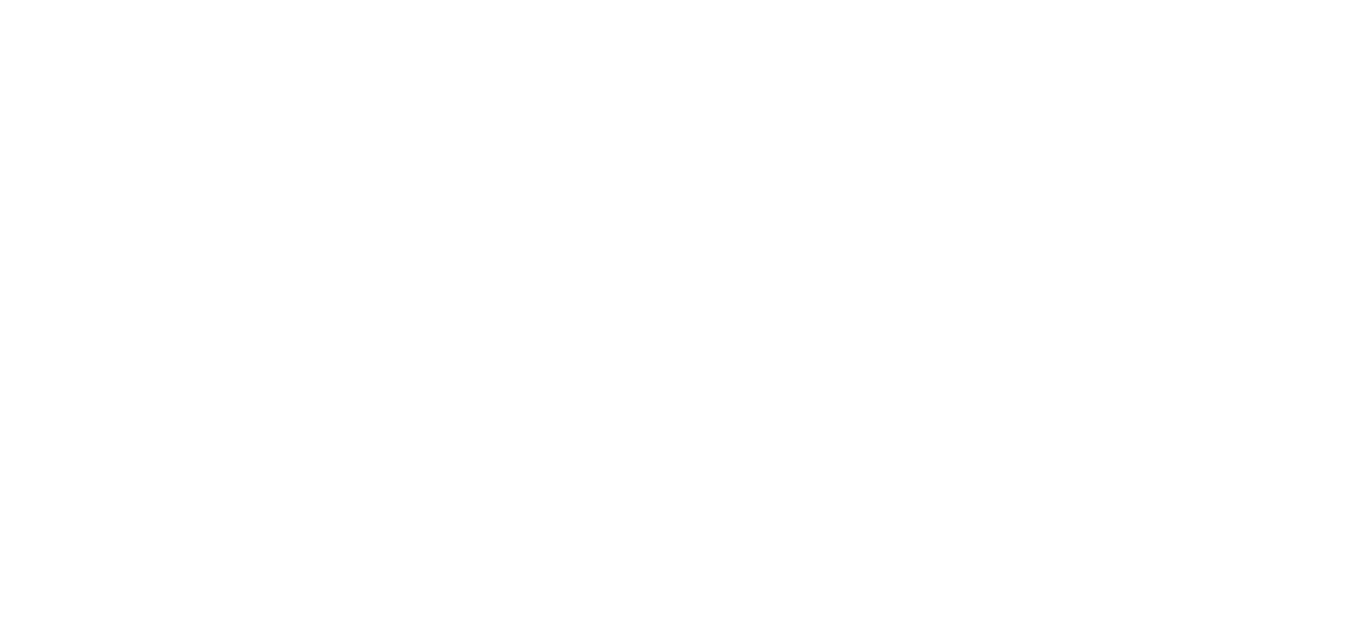 scroll, scrollTop: 0, scrollLeft: 0, axis: both 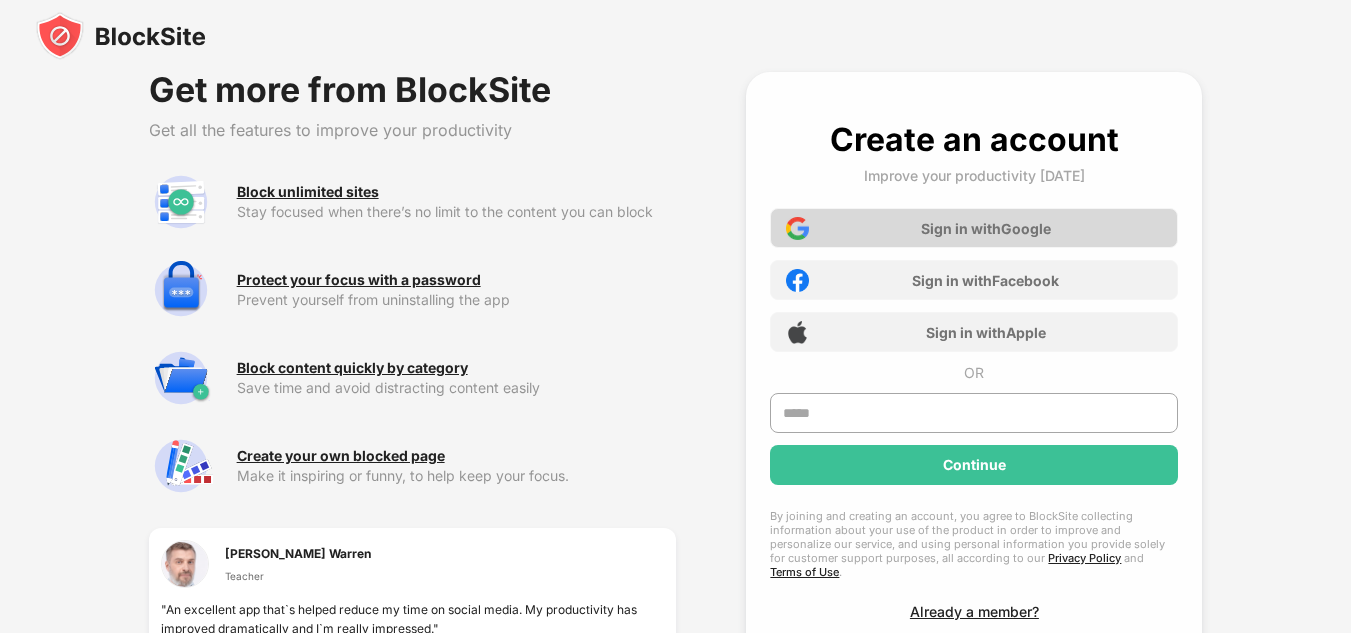 click on "Sign in with  Google" at bounding box center (974, 228) 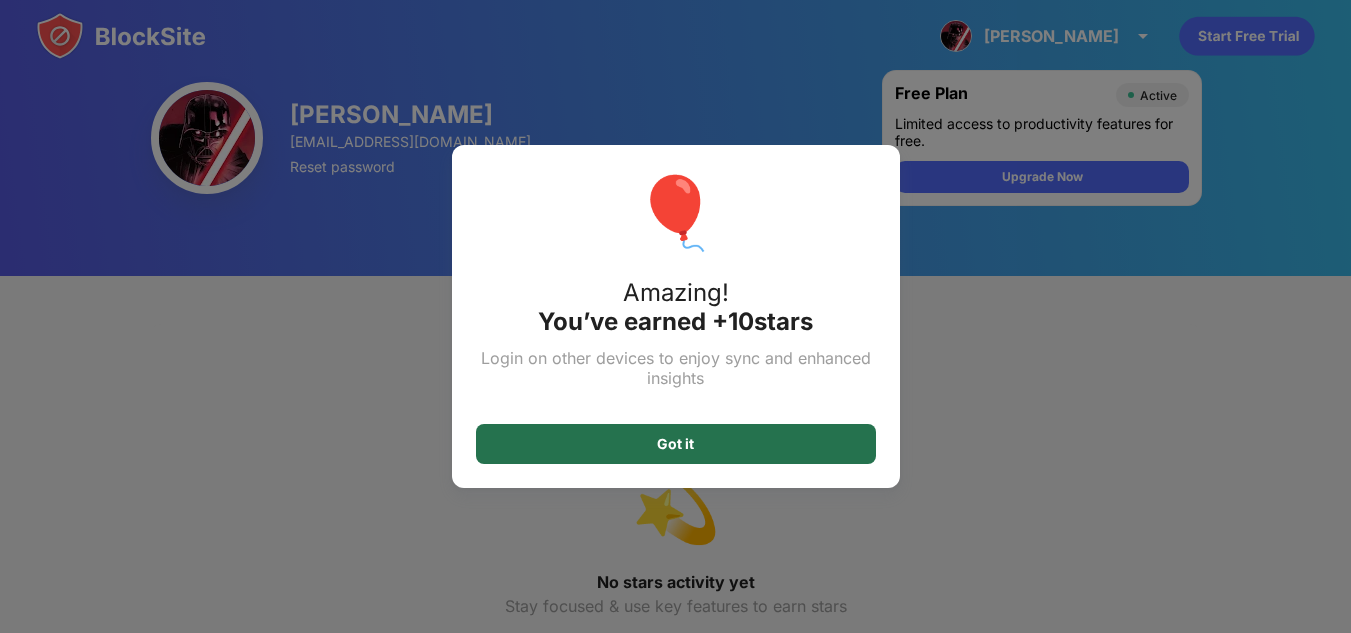 click on "Got it" at bounding box center [676, 444] 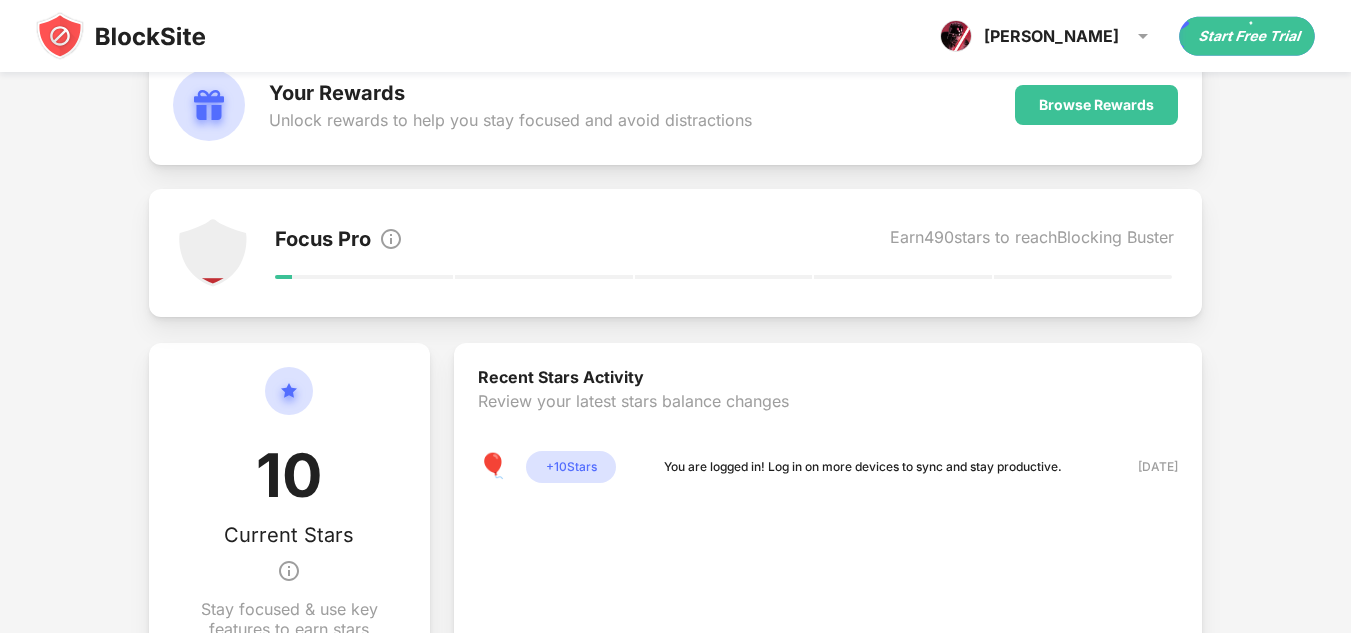 scroll, scrollTop: 0, scrollLeft: 0, axis: both 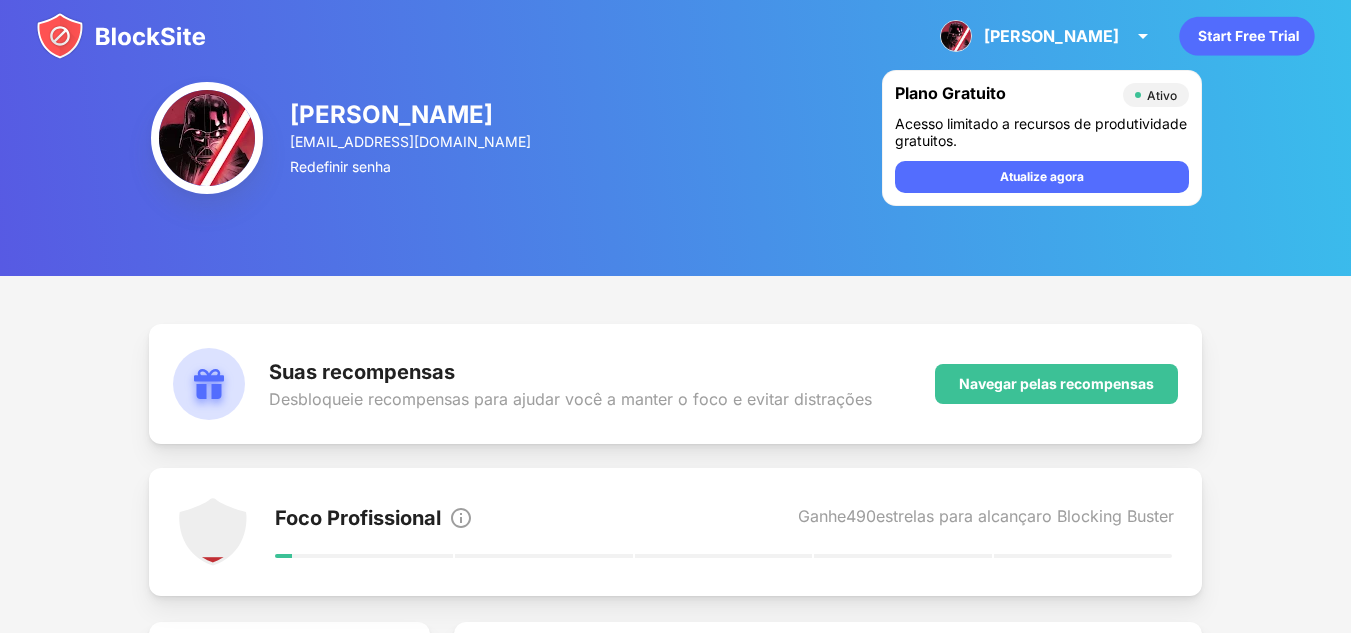 click on "Suas recompensas Desbloqueie recompensas para ajudar você a manter o foco e evitar distrações Navegar pelas recompensas Foco Profissional Ganhe  490  estrelas para alcançar  o Blocking Buster 10 Estrelas Atuais Mantenha o foco e use os recursos principais para ganhar estrelas Atividade recente de estrelas Revise suas últimas alterações de saldo de estrelas 🎈 +  10  estrelas Você está conectado! Faça login em mais dispositivos para sincronizar e manter a produtividade. 11 de julho de 2025 Liberte todo o poder do BlockSite Teste grátis por 3 dias. Cancele quando quiser, sem perguntas. Vá sem limites Por que optar pelo ilimitado? Bloqueio de categoria A maneira mais rápida de bloquear Adicione sites ilimitados à sua lista de bloqueio Em qualquer lugar. A qualquer hora. Aprenda sobre seus hábitos de navegação Explorar tendências de navegação Escolha sua própria página de bloco Suas próprias imagens e texto" at bounding box center (675, 915) 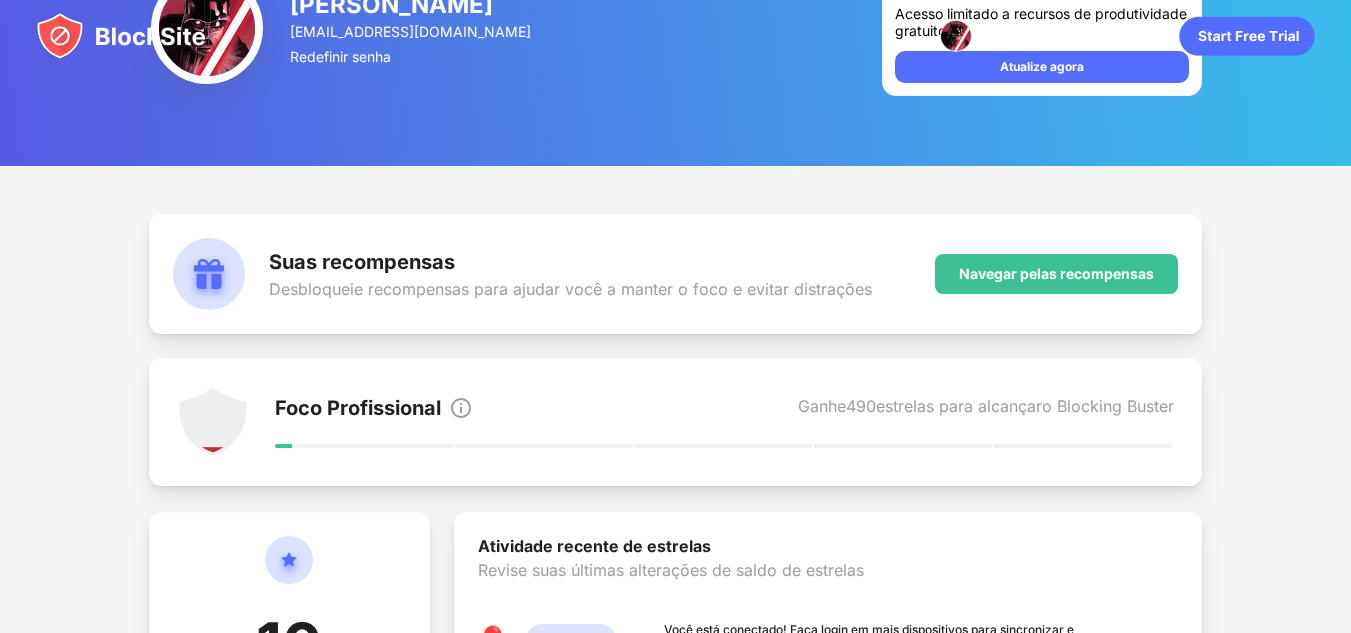 scroll, scrollTop: 0, scrollLeft: 0, axis: both 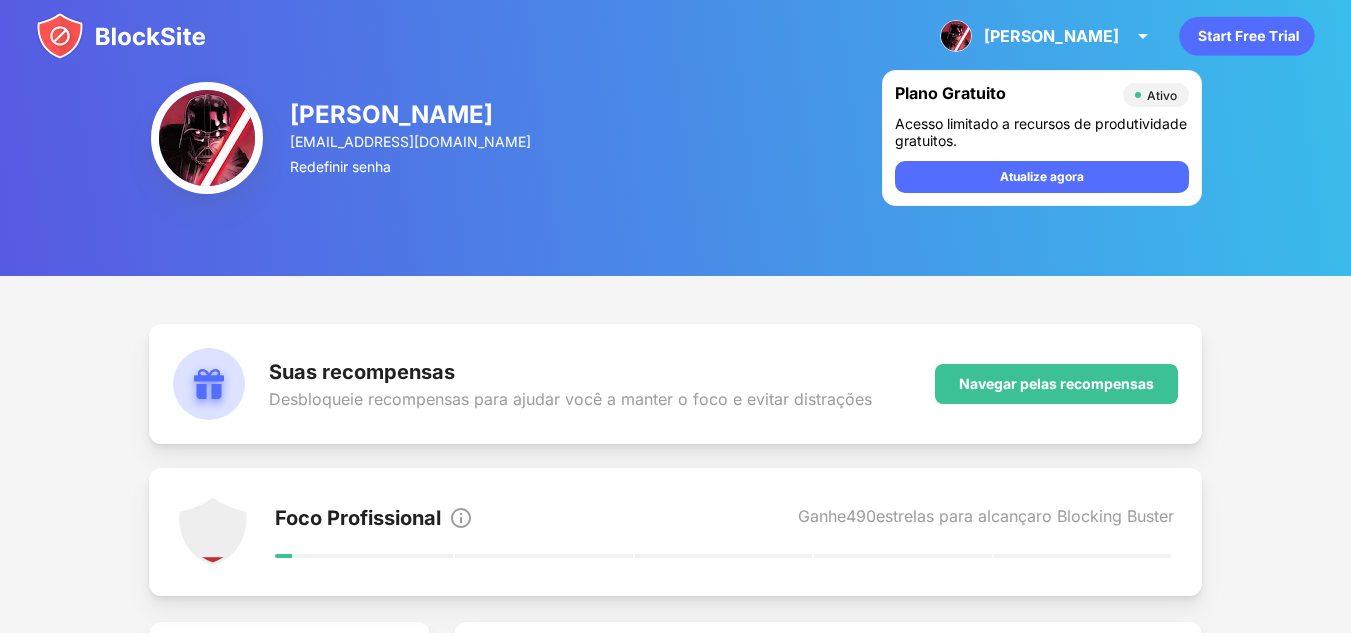 click 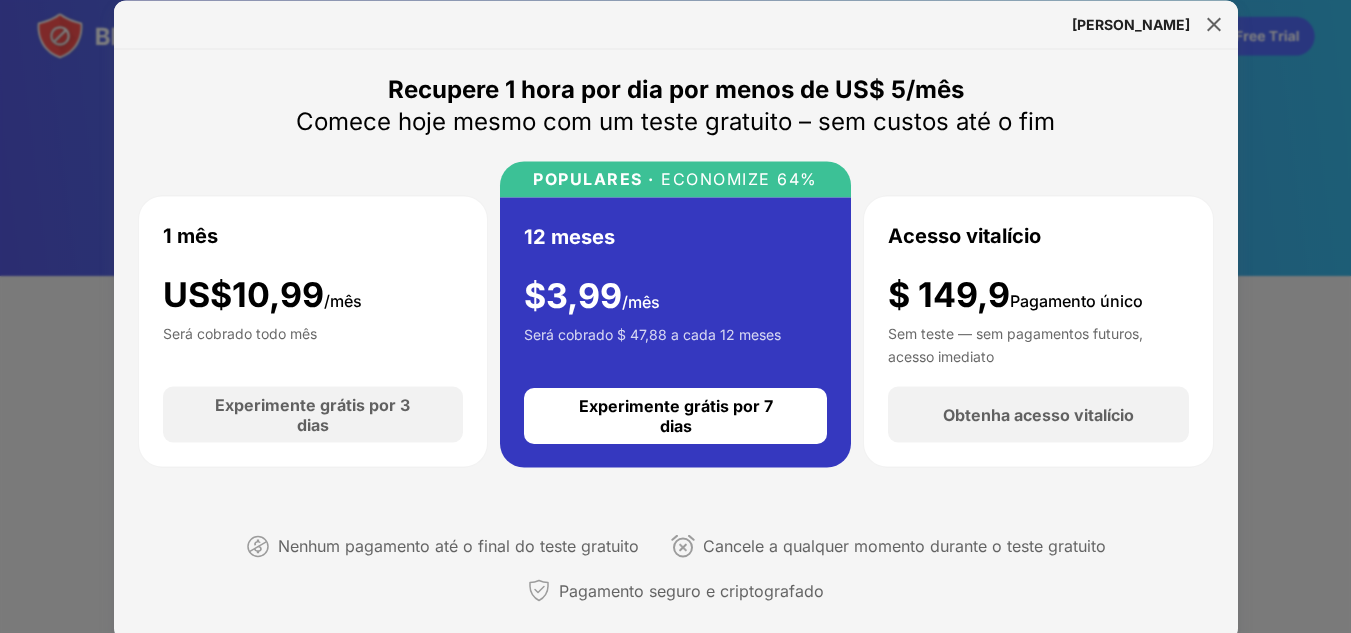 click on "Olá, AMANDA" at bounding box center (1131, 23) 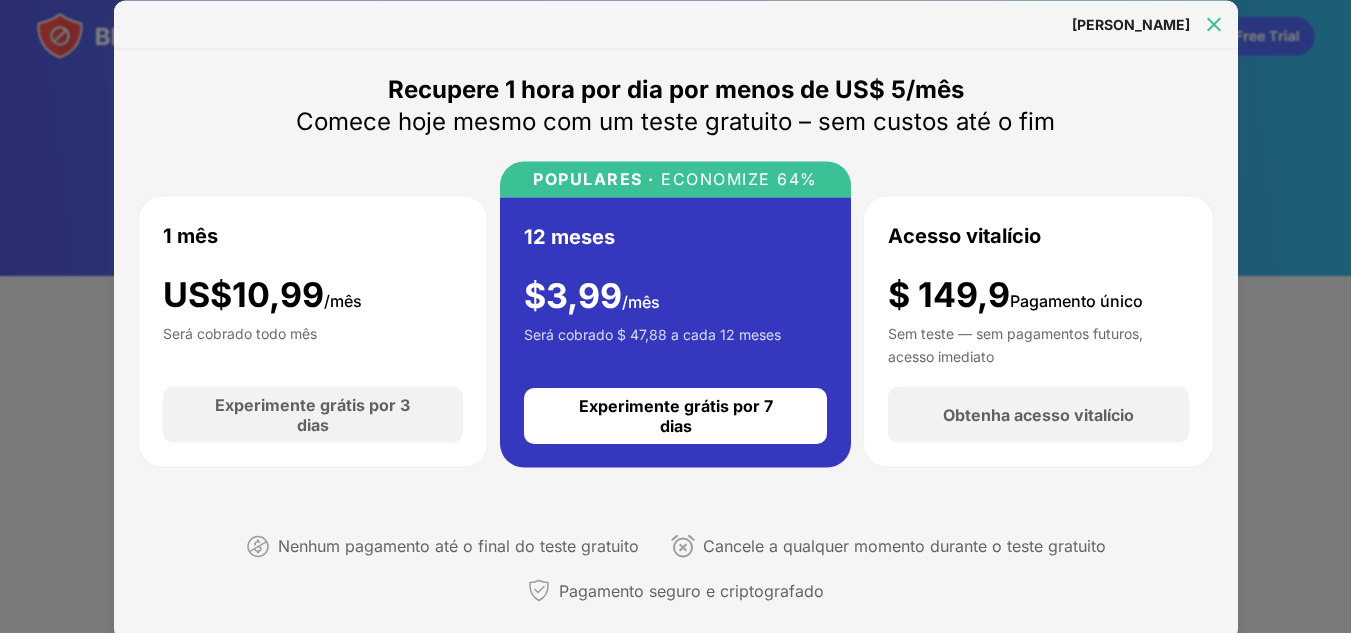click at bounding box center [1214, 24] 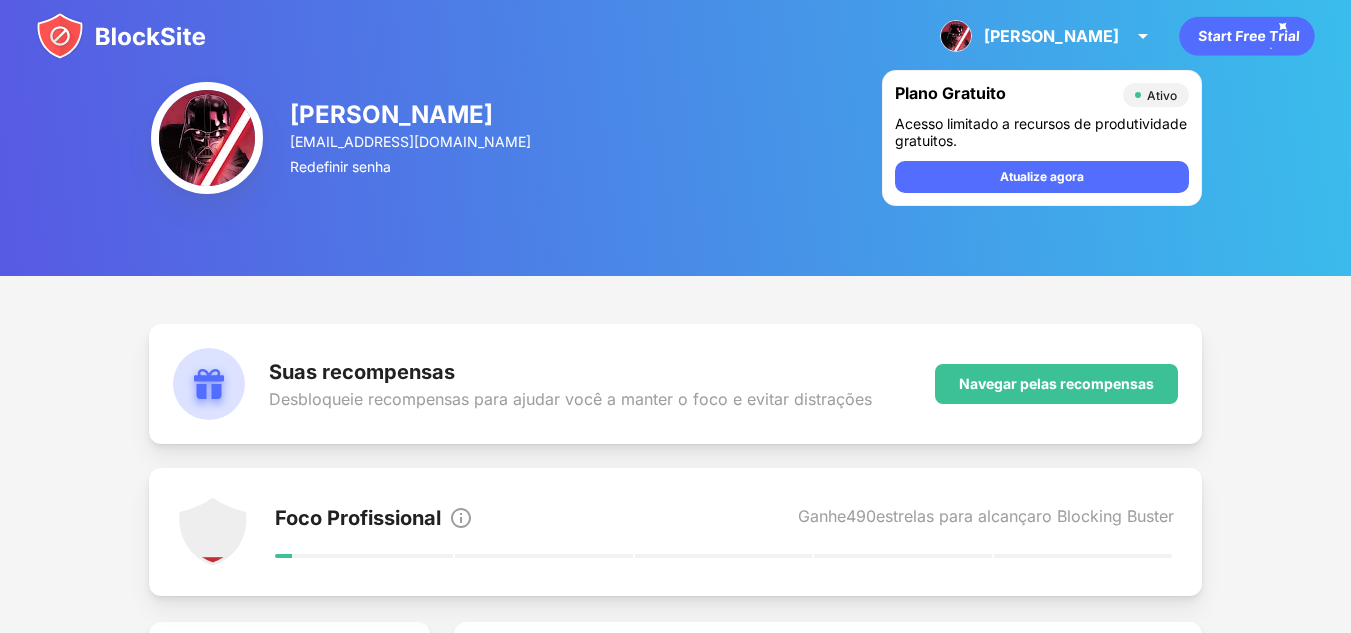 click on "Acesso limitado a recursos de produtividade gratuitos. Atualize agora" at bounding box center (1042, 154) 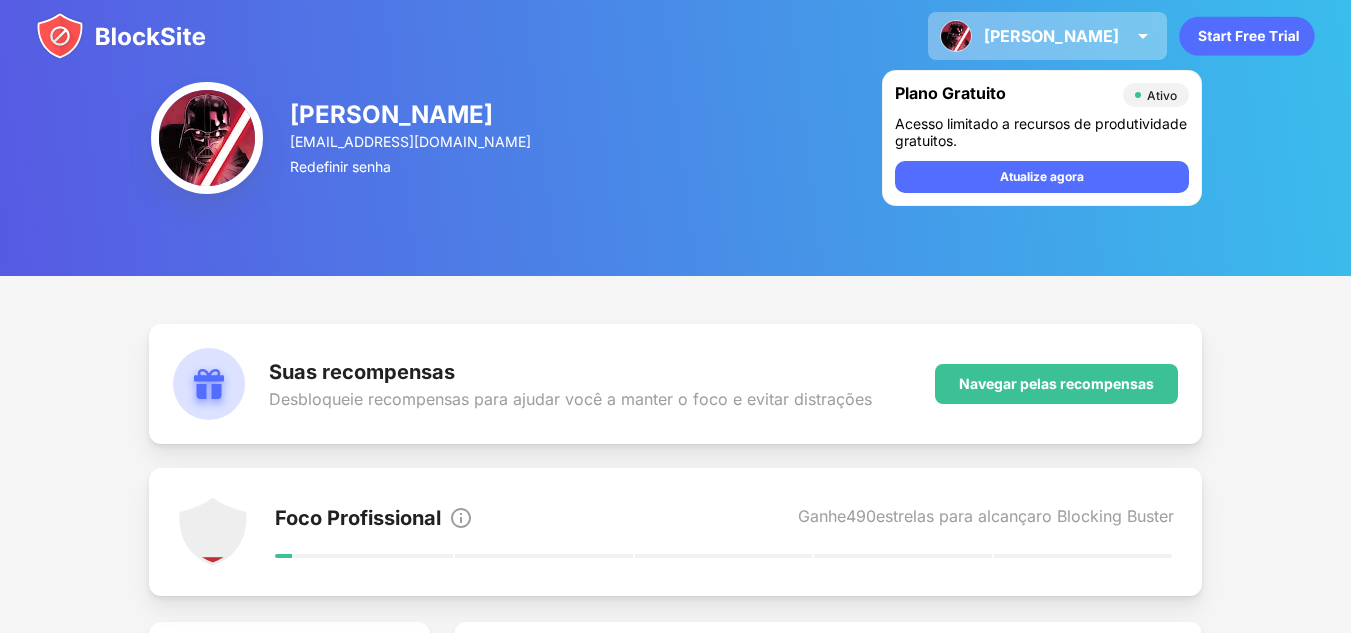 click on "AMANDA" at bounding box center [1051, 36] 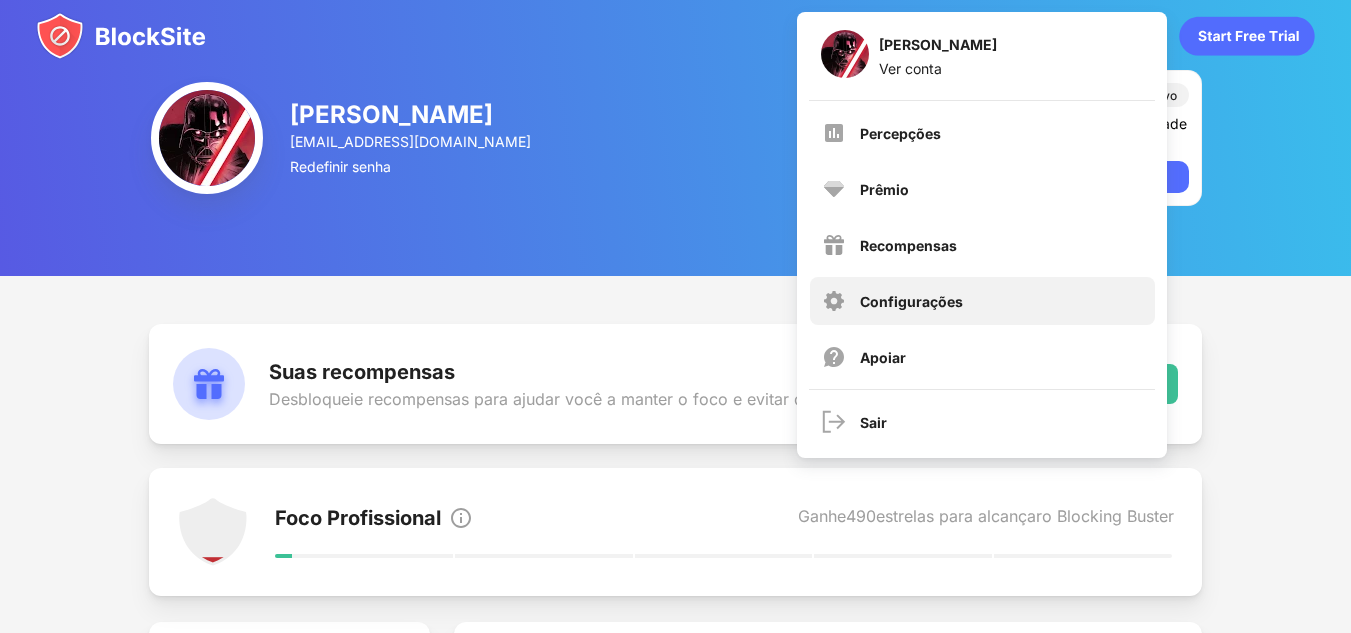 click on "Configurações" at bounding box center (911, 301) 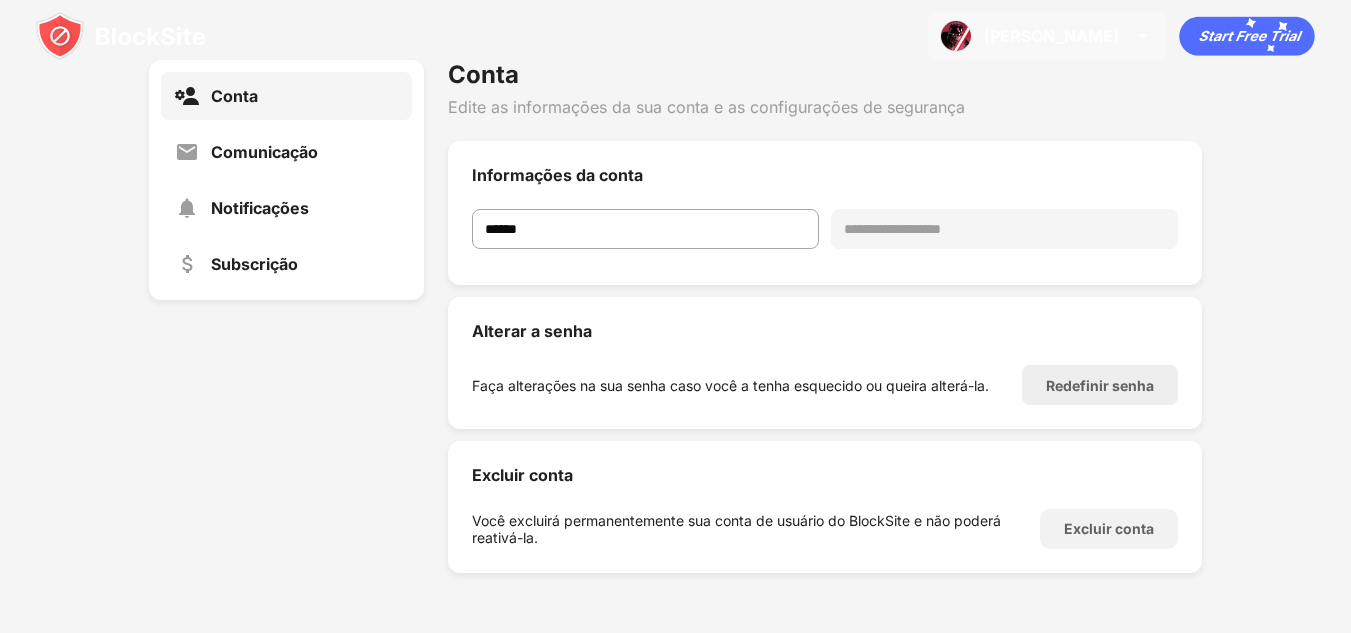 scroll, scrollTop: 0, scrollLeft: 0, axis: both 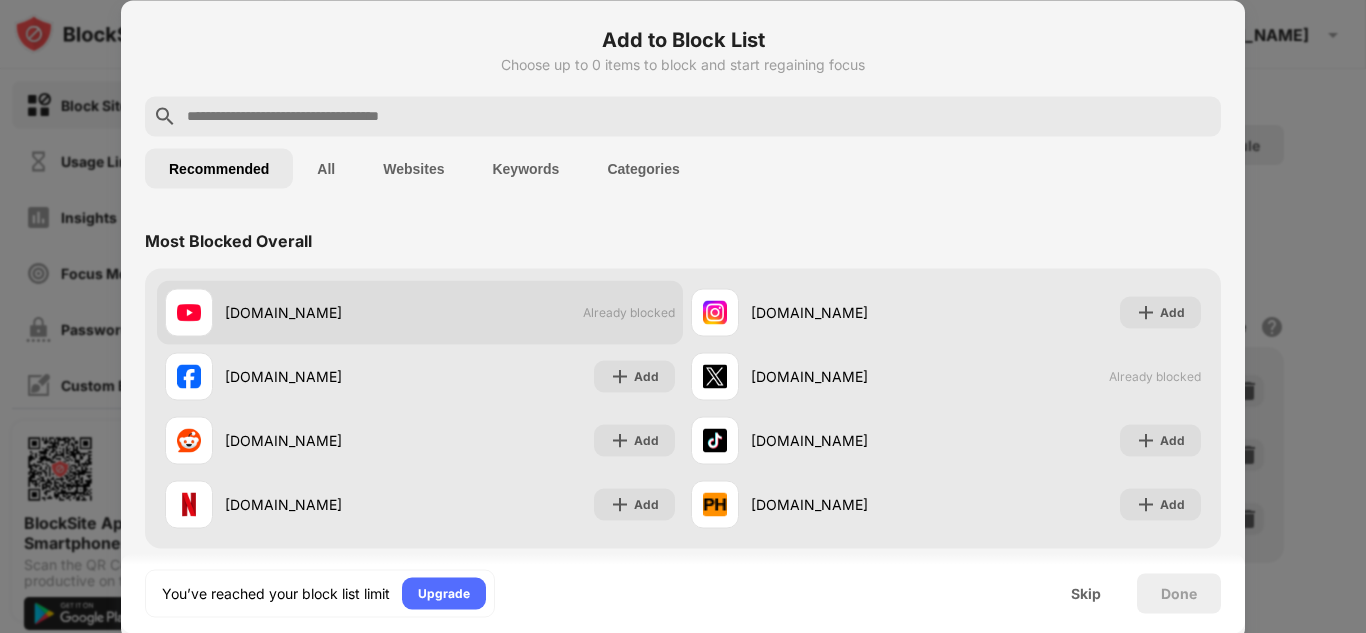 click on "youtube.com" at bounding box center (292, 312) 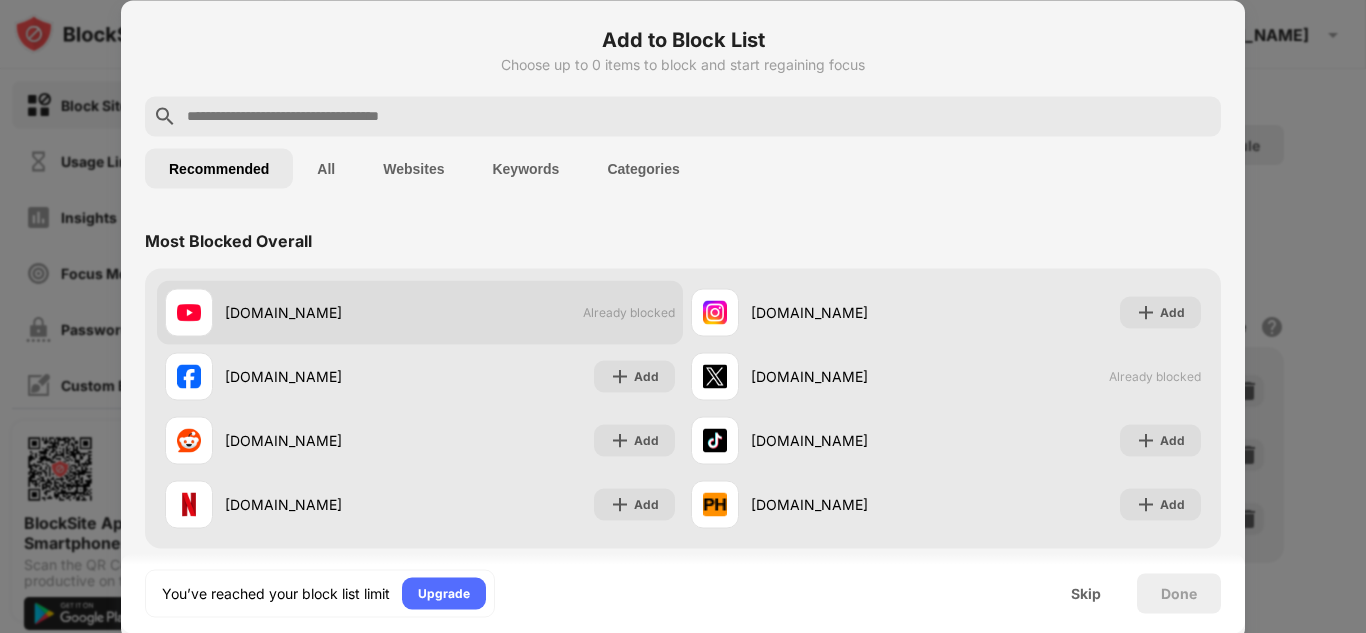 click on "Already blocked" at bounding box center [629, 312] 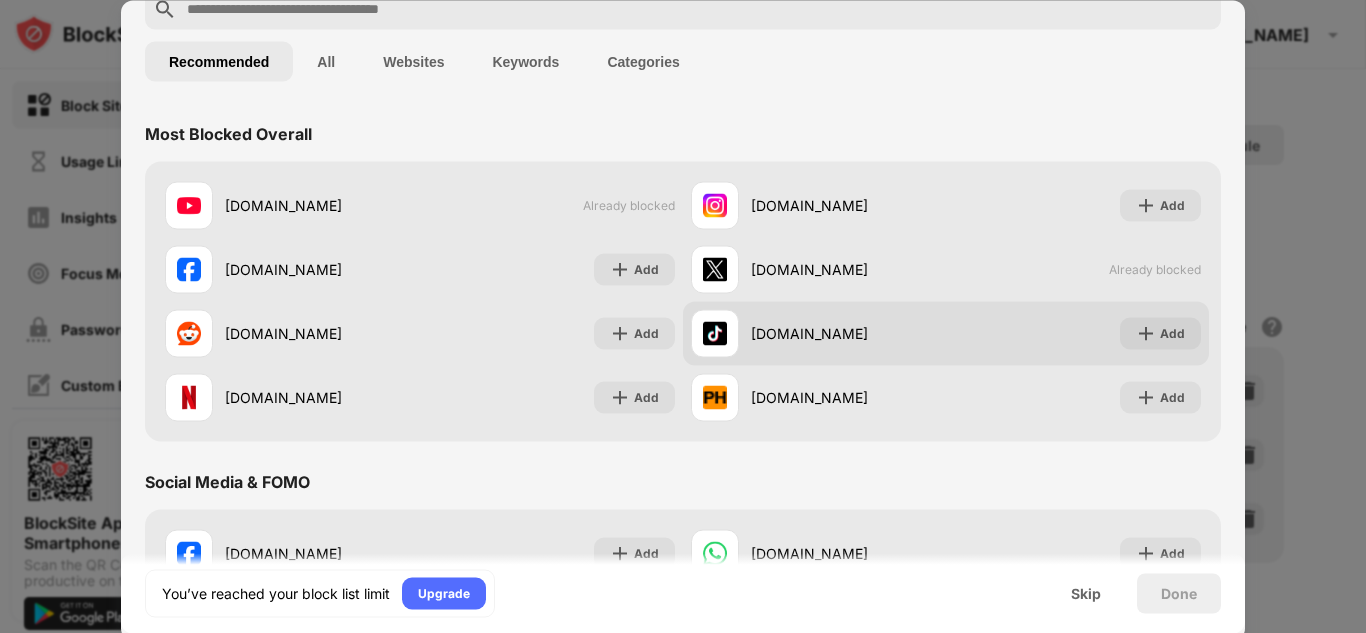 scroll, scrollTop: 0, scrollLeft: 0, axis: both 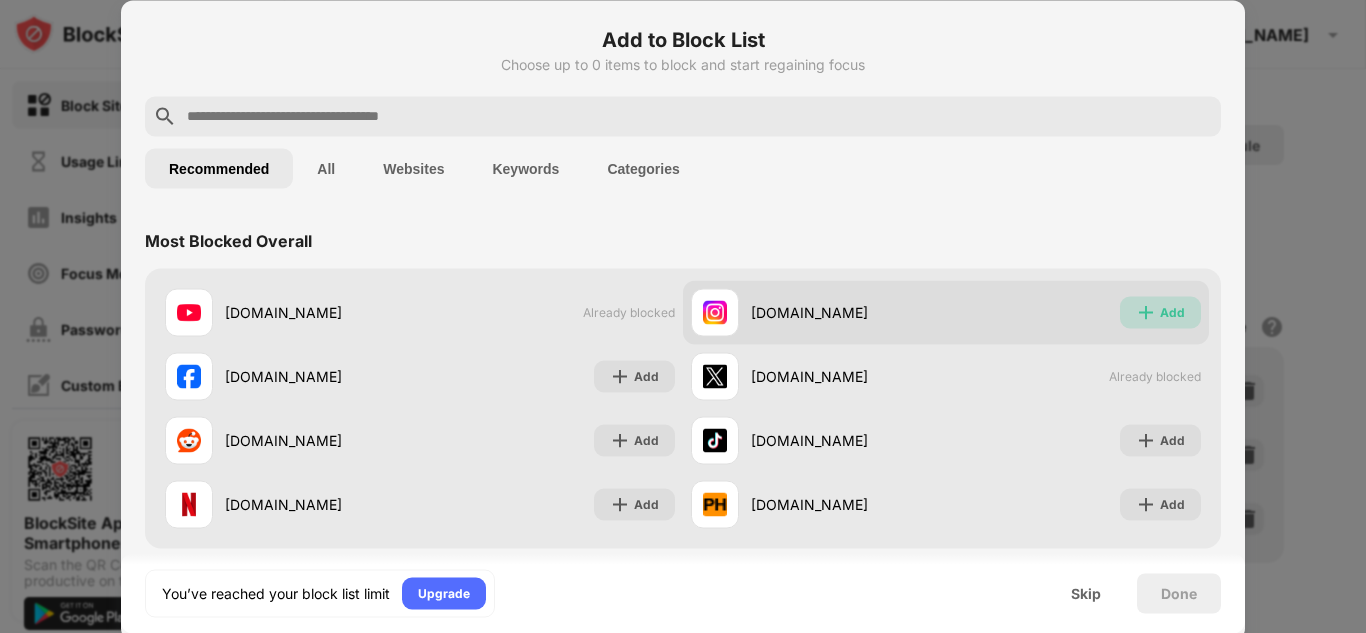 click at bounding box center [1146, 312] 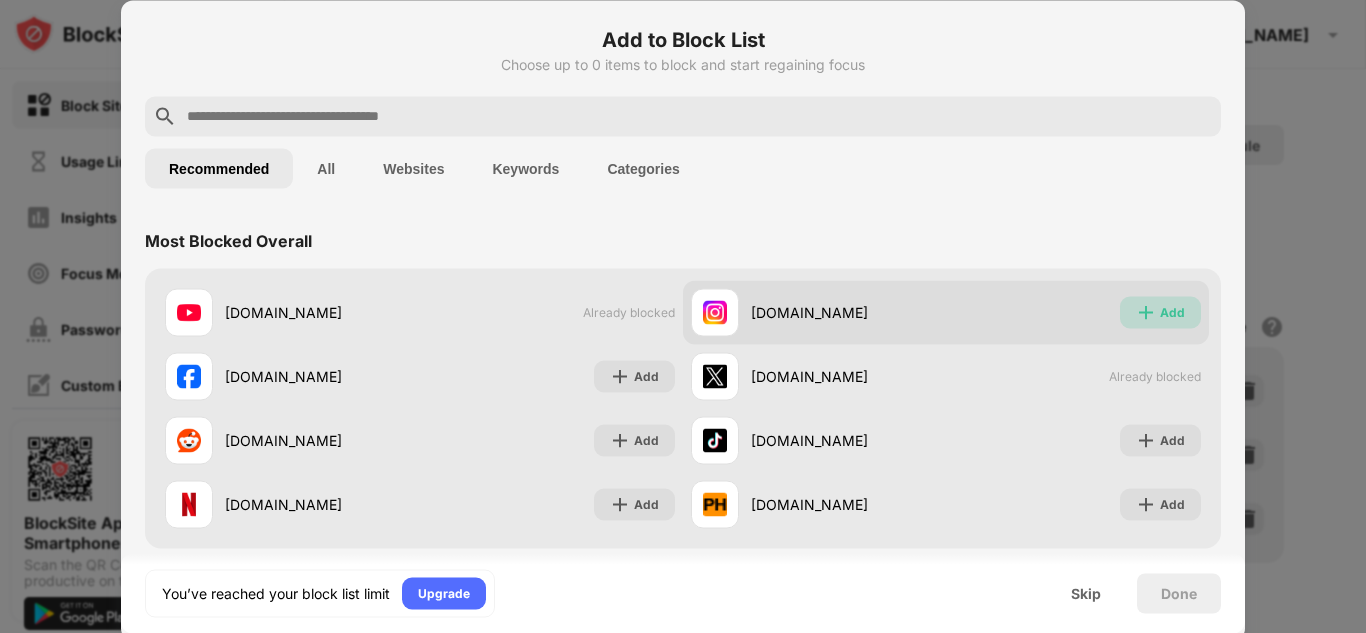 click at bounding box center (1146, 312) 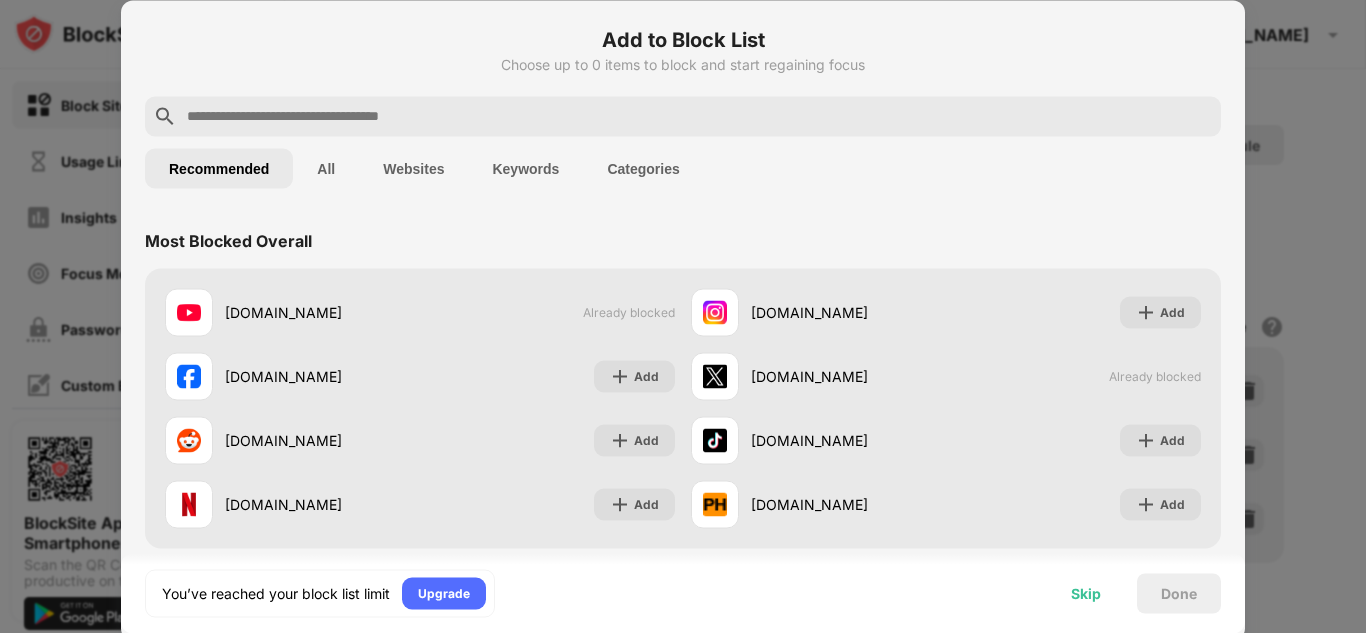 click on "Skip" at bounding box center [1086, 593] 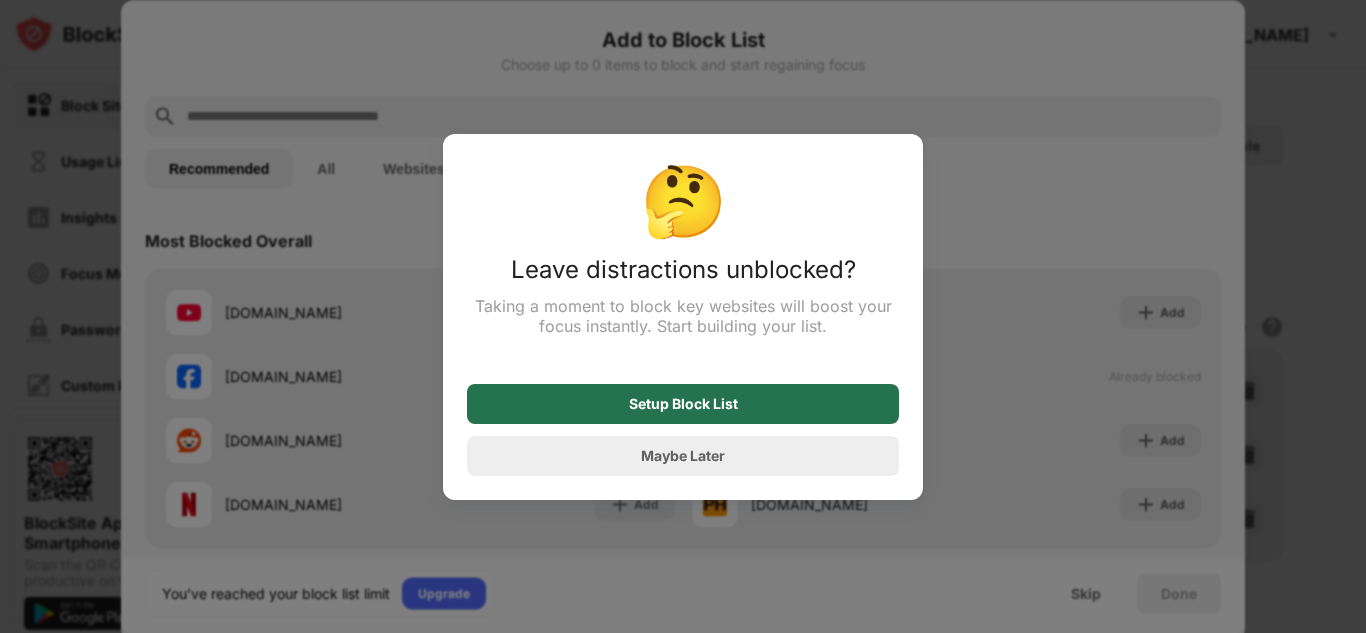 click on "Setup Block List" at bounding box center (683, 404) 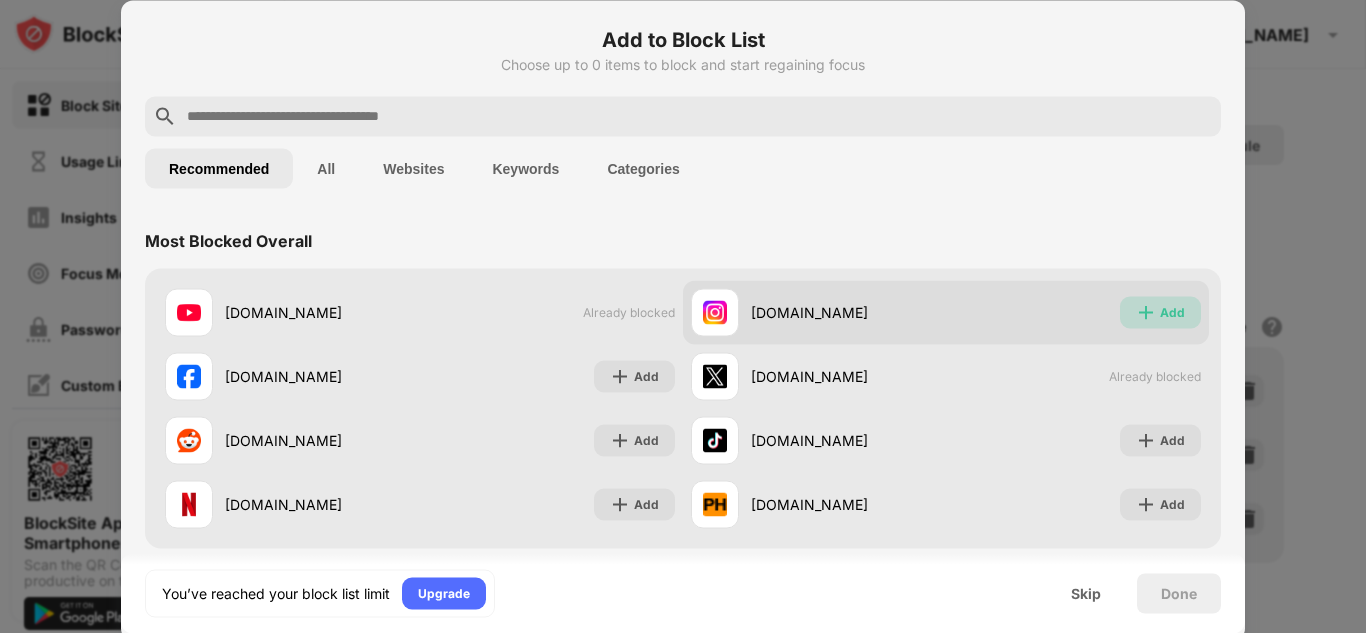 click at bounding box center (1146, 312) 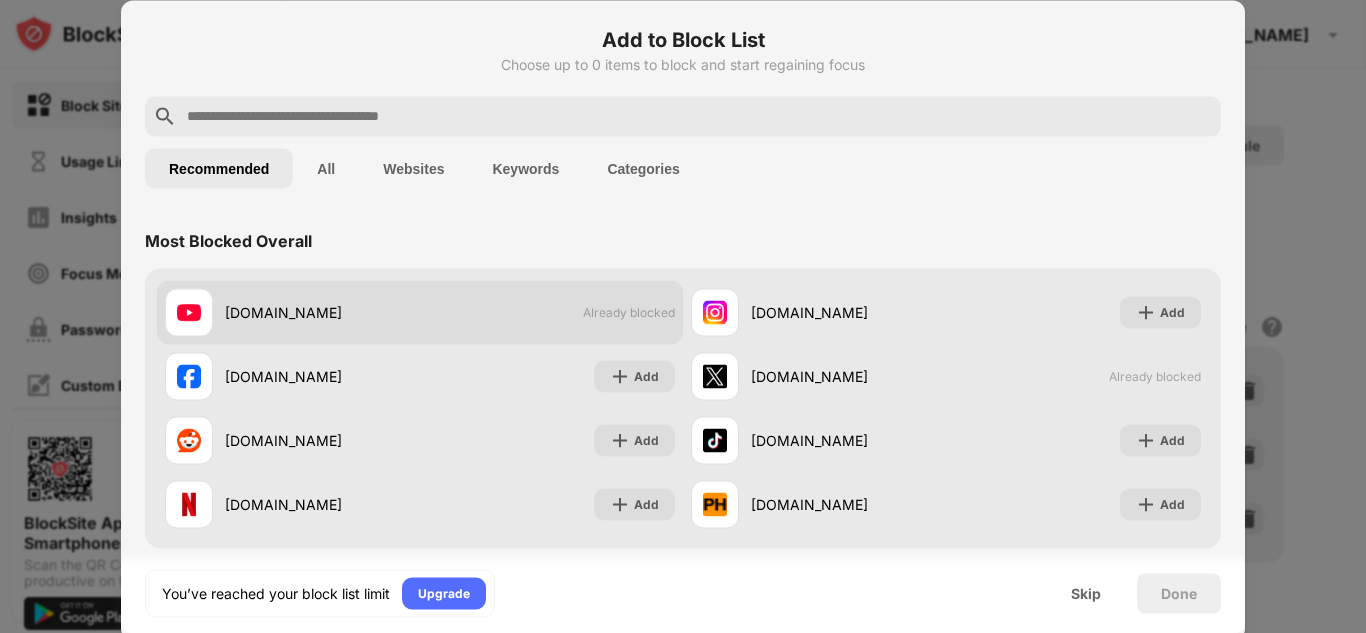 click on "Already blocked" at bounding box center (629, 312) 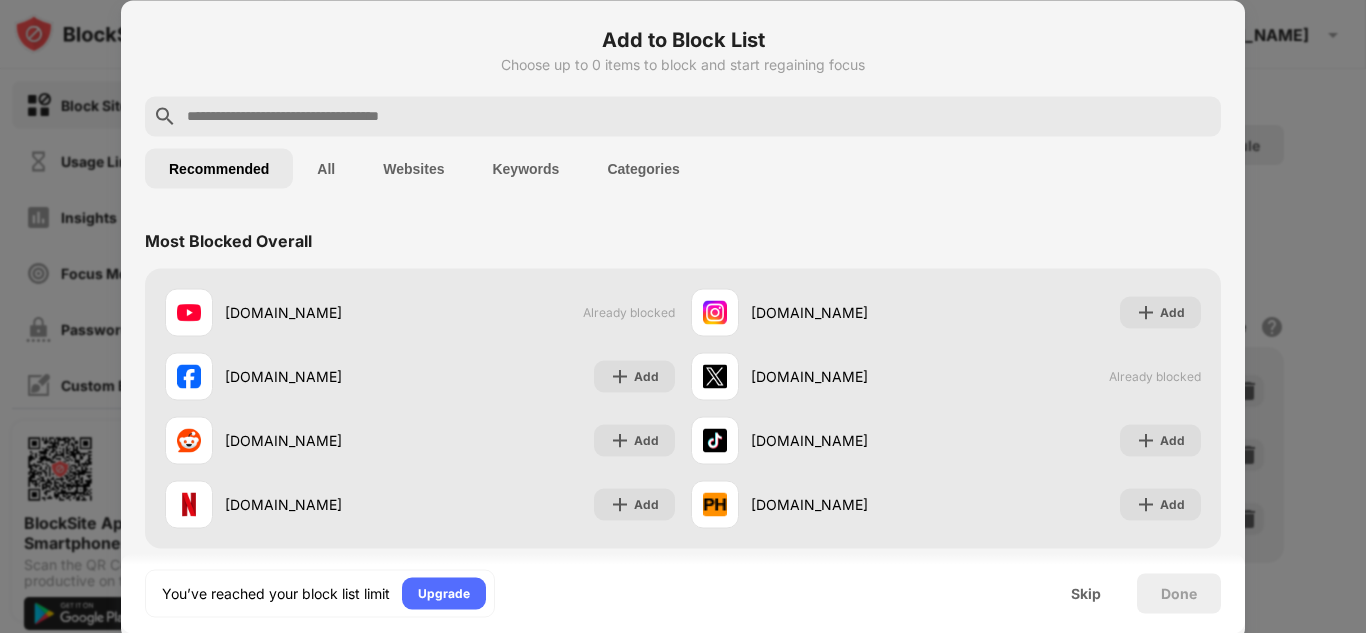 click on "All" at bounding box center [326, 168] 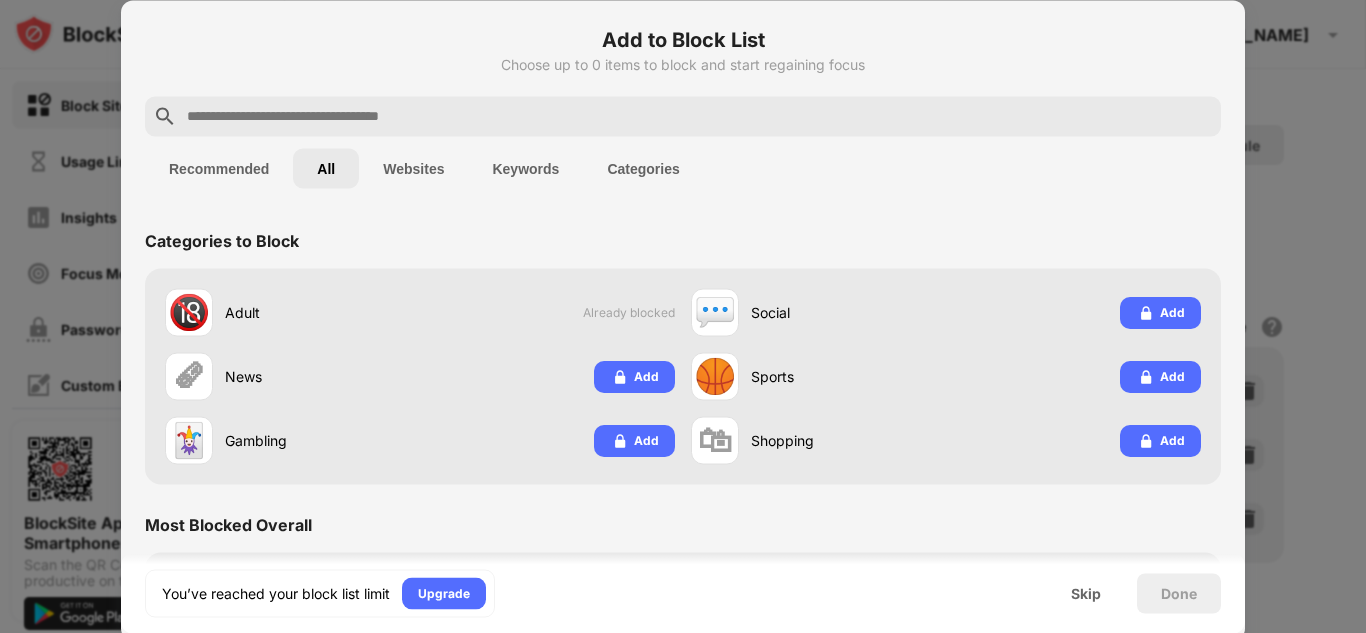 click on "Websites" at bounding box center [413, 168] 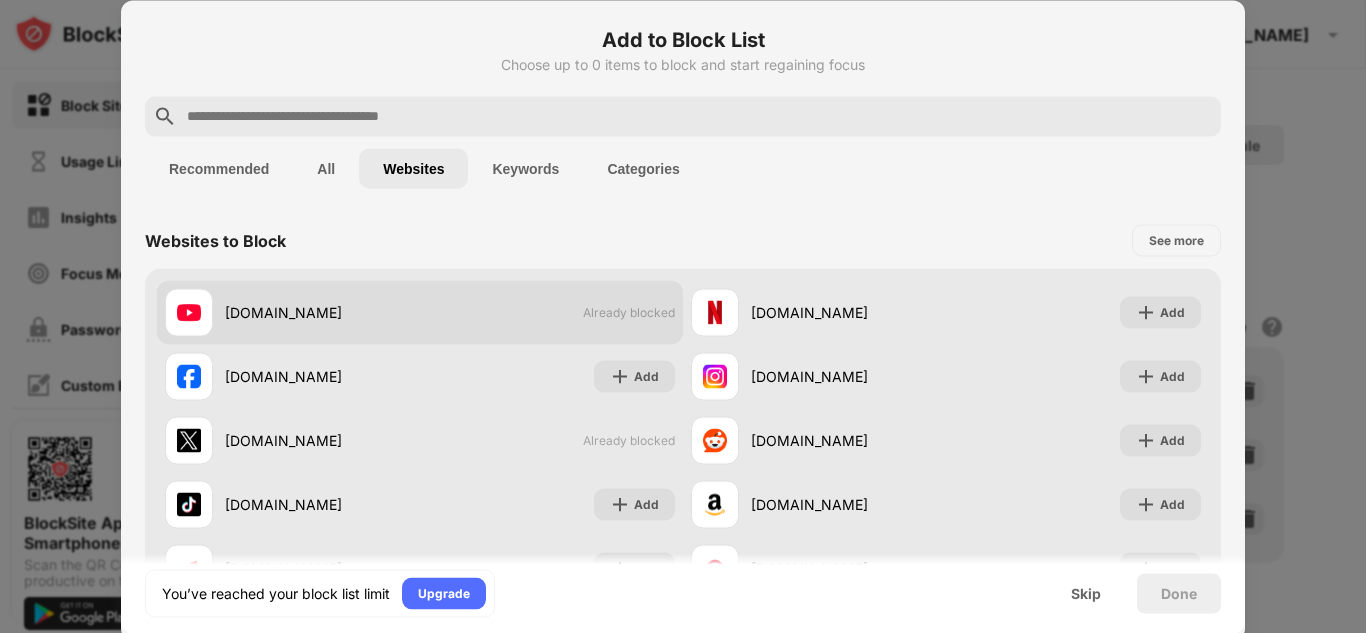 click on "youtube.com Already blocked" at bounding box center [420, 312] 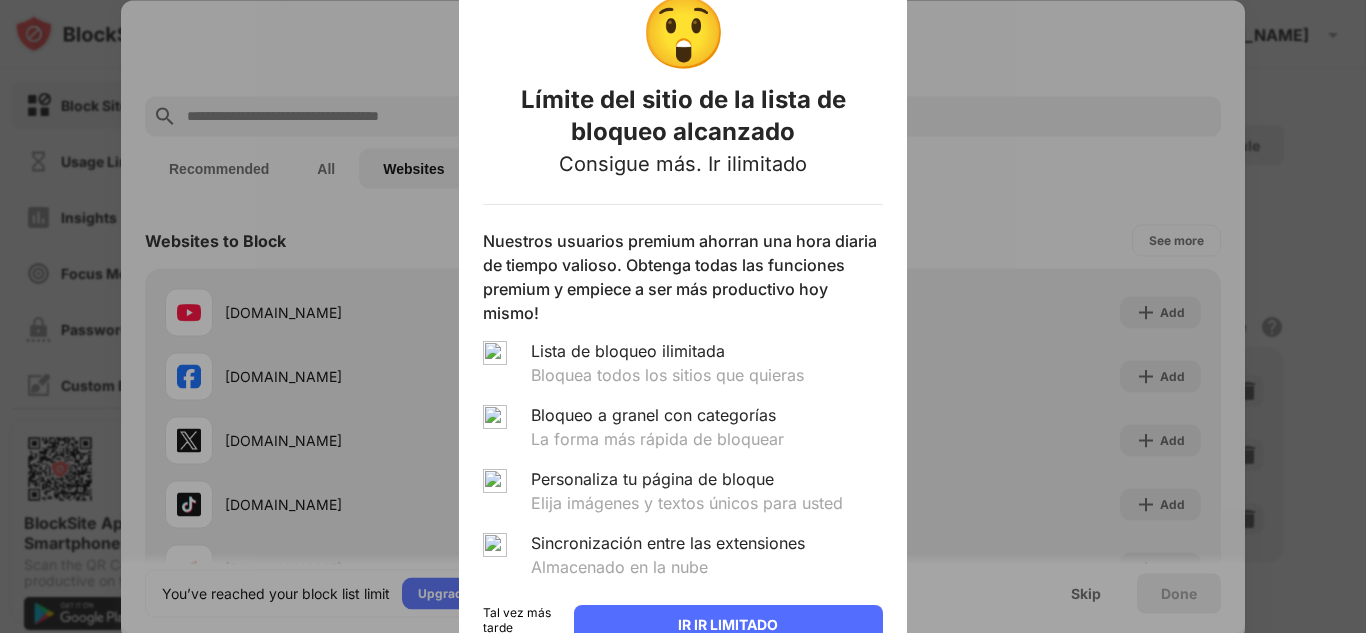 click on "Tal vez más tarde" at bounding box center [520, 625] 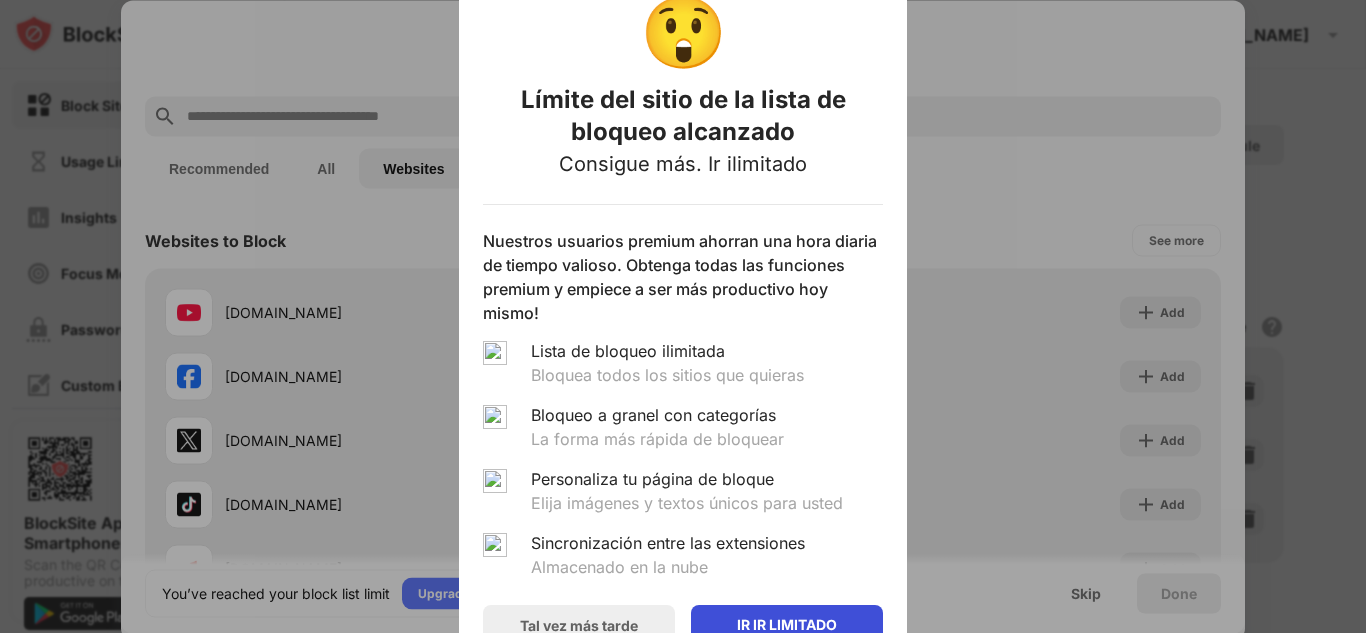click on "IR IR LIMITADO" at bounding box center (787, 625) 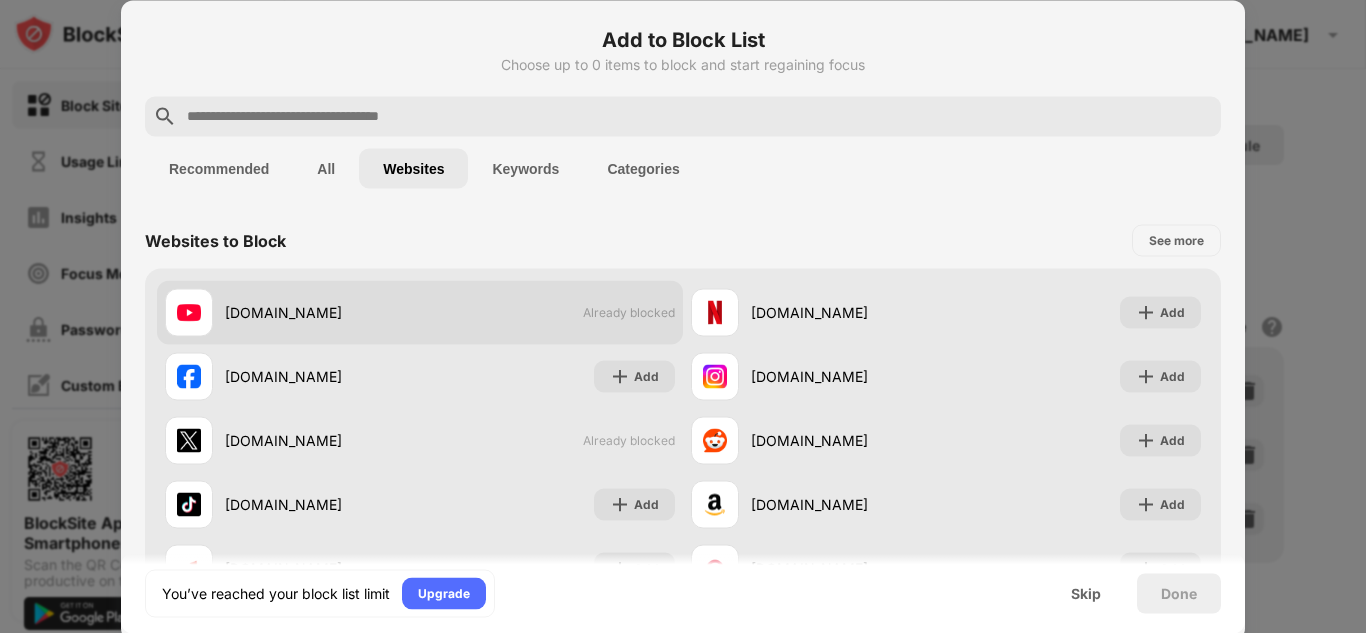 click on "Already blocked" at bounding box center [629, 312] 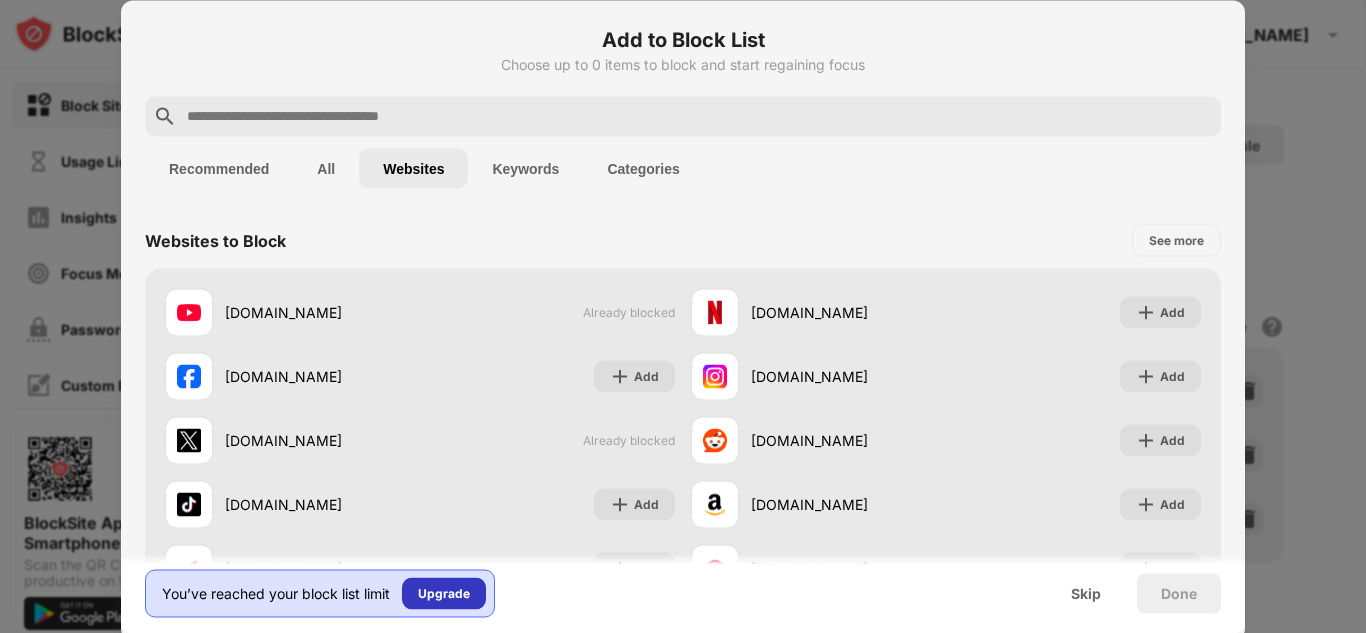 drag, startPoint x: 640, startPoint y: 319, endPoint x: 437, endPoint y: 600, distance: 346.65546 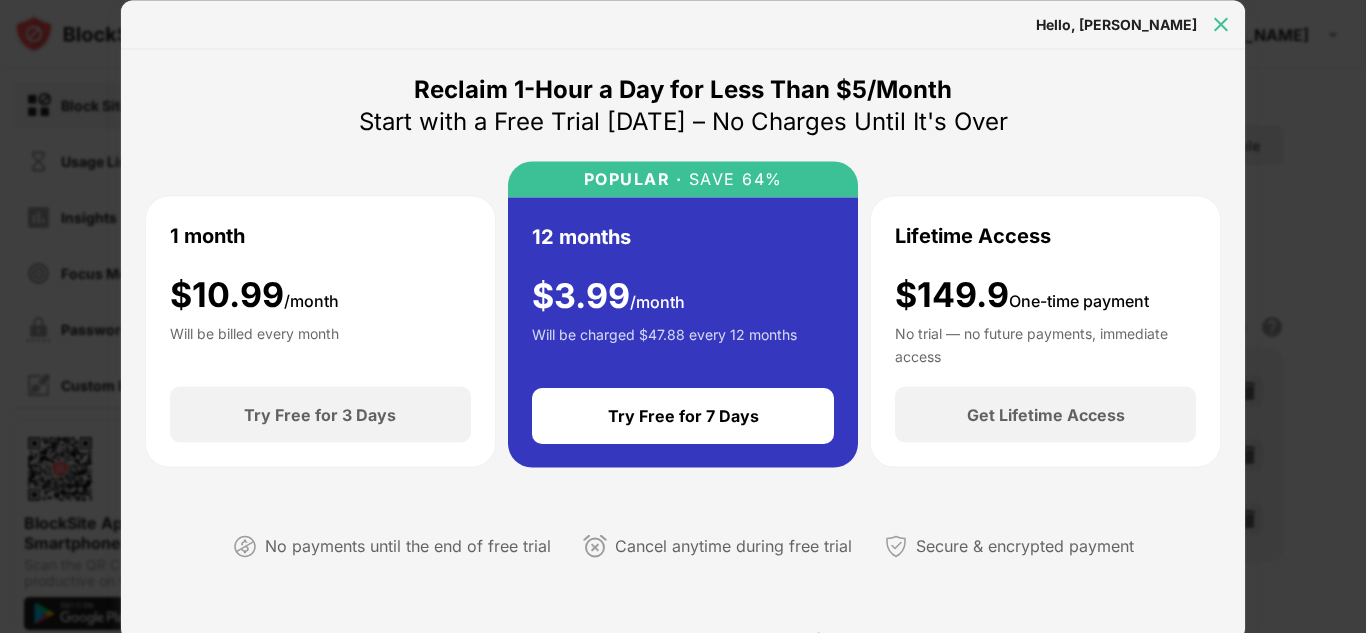 click at bounding box center [1221, 24] 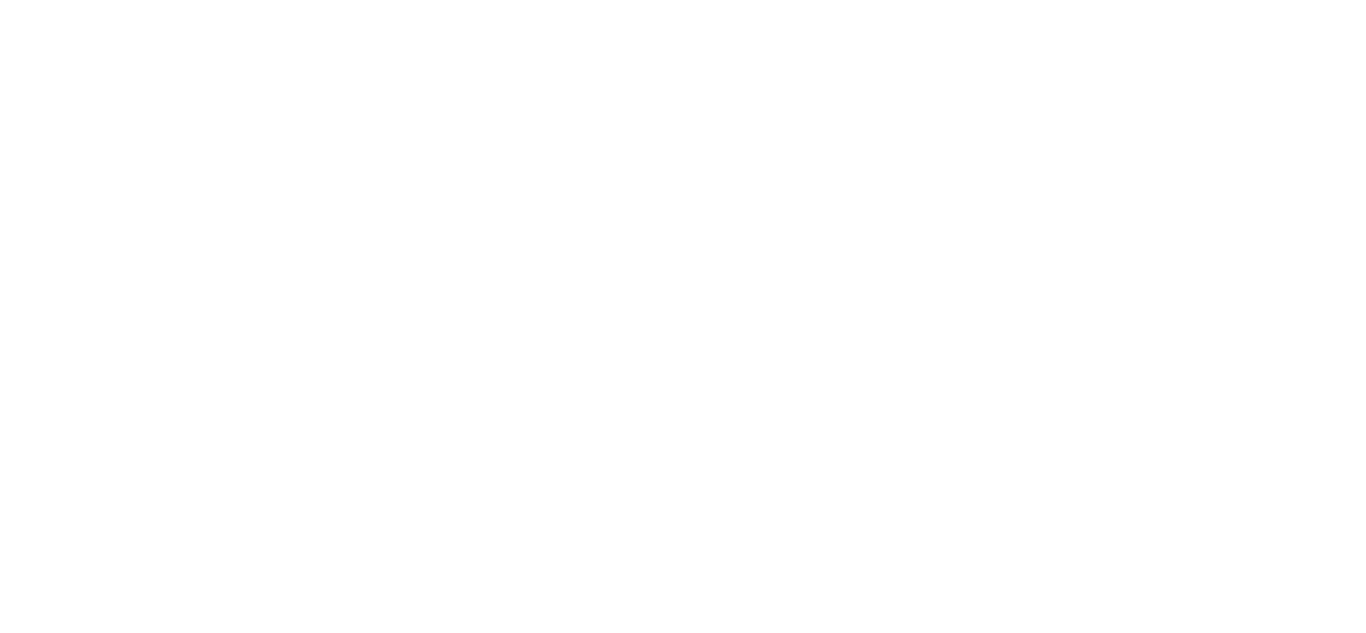 scroll, scrollTop: 0, scrollLeft: 0, axis: both 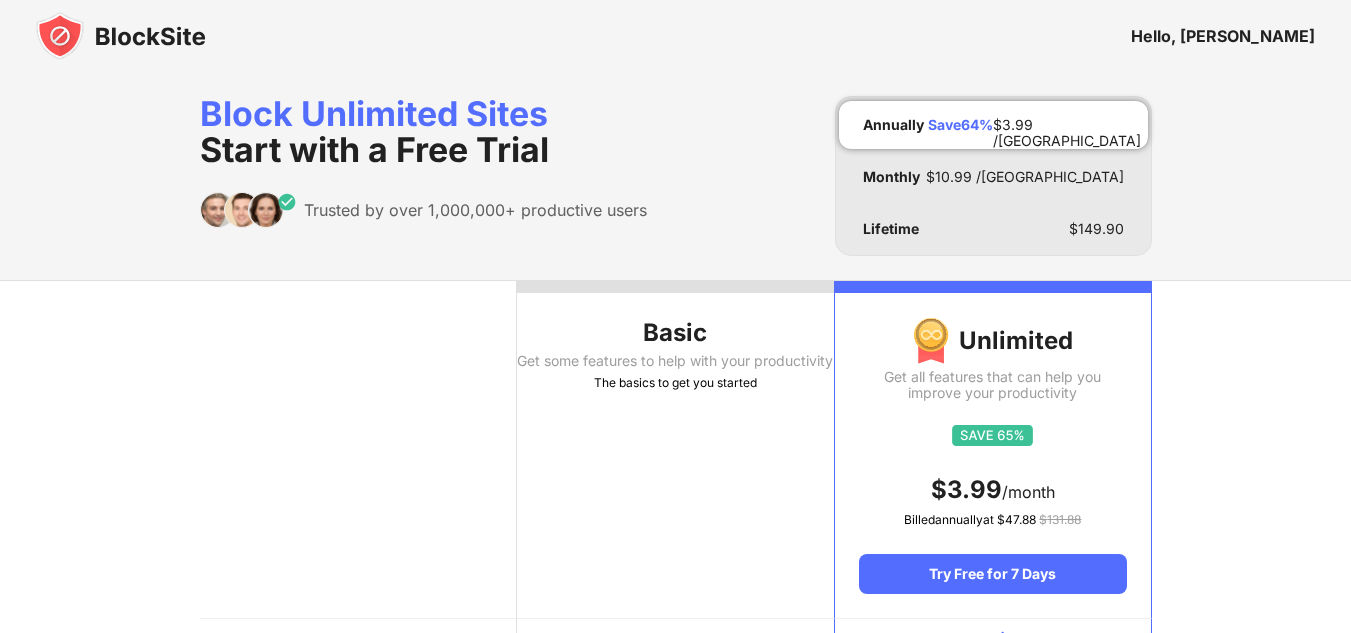click on "Basic Get some features to help with your productivity The basics to get you started" at bounding box center (675, 450) 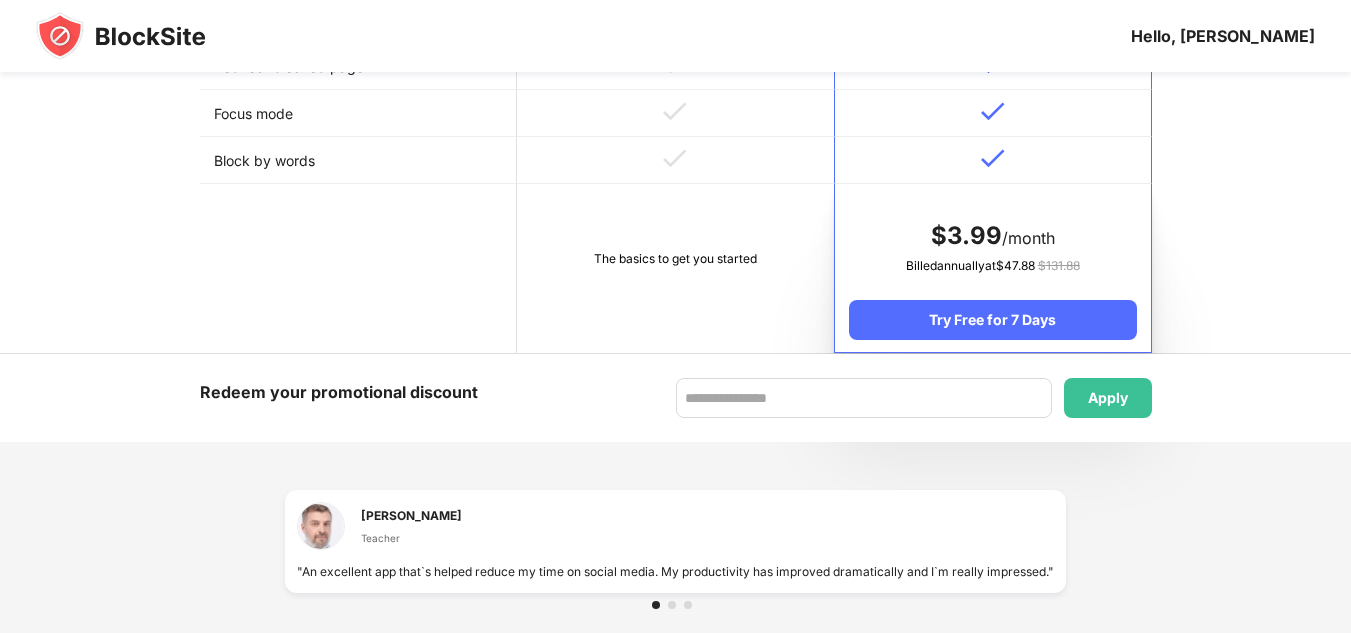 scroll, scrollTop: 1038, scrollLeft: 0, axis: vertical 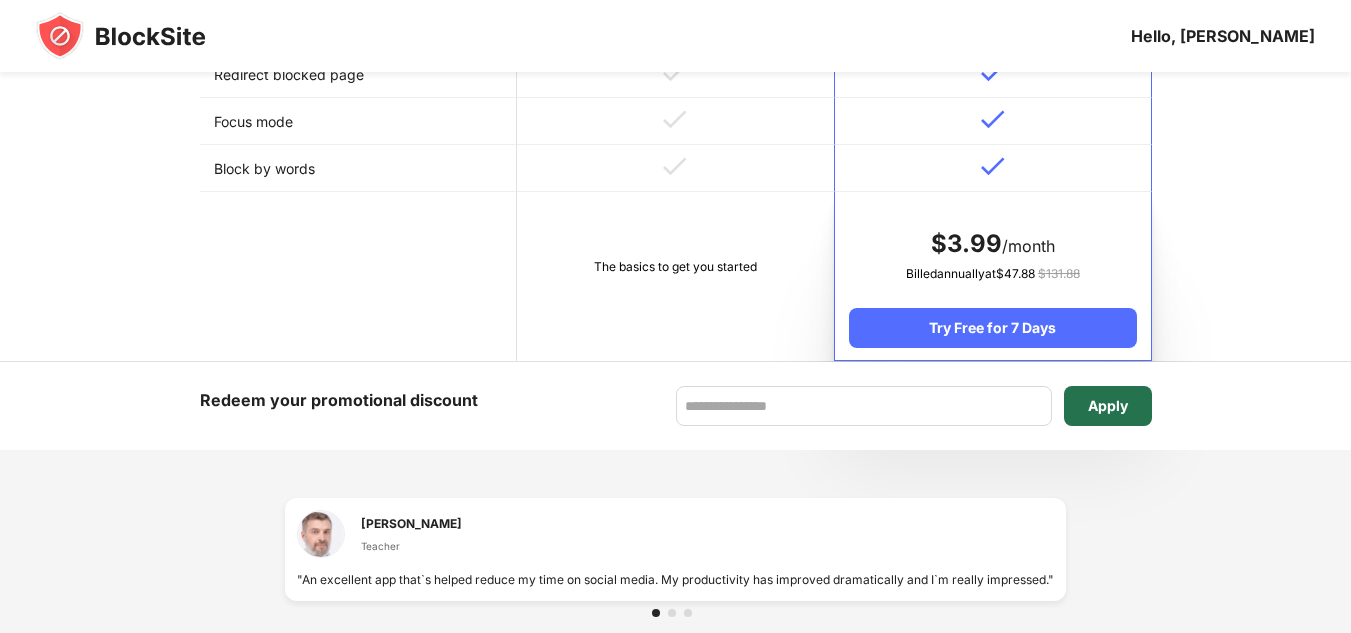 click on "Apply" at bounding box center [1108, 406] 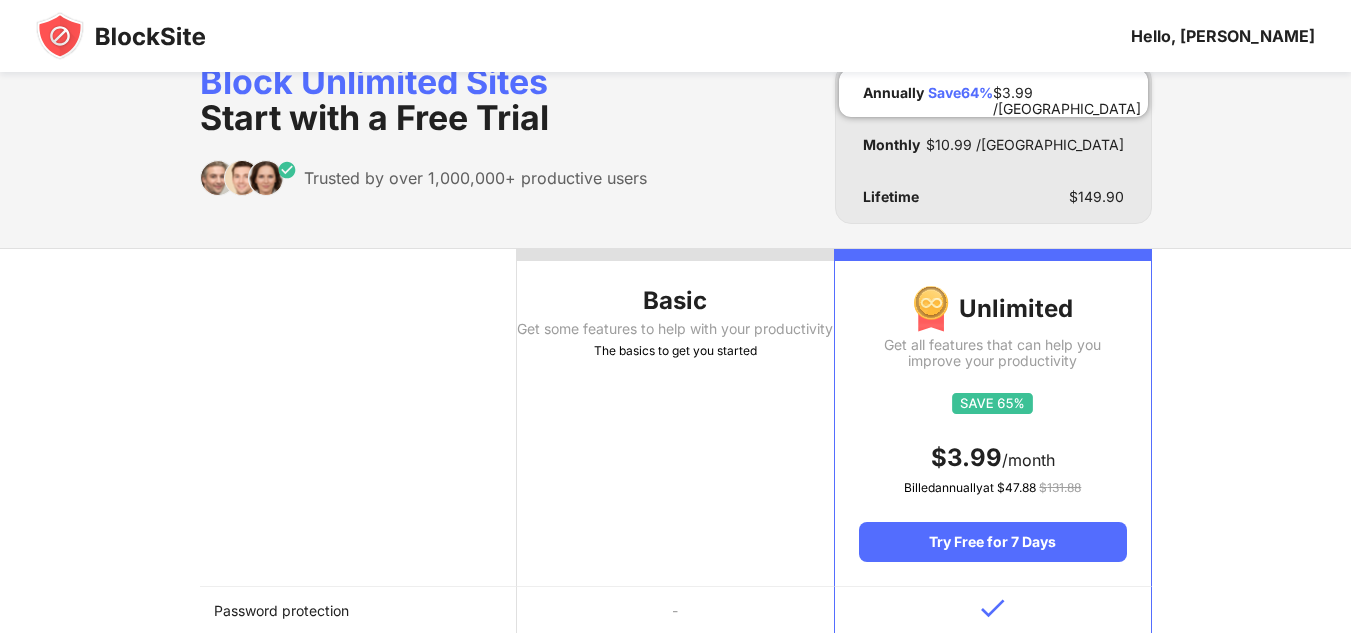 scroll, scrollTop: 0, scrollLeft: 0, axis: both 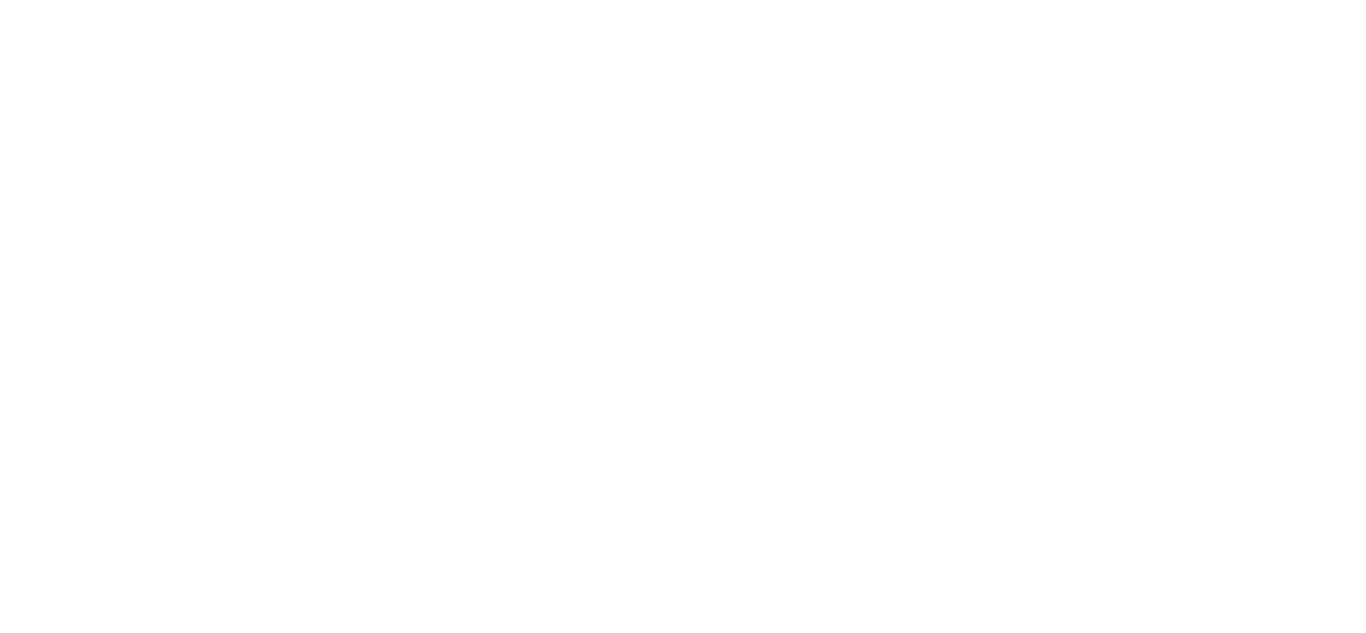 click at bounding box center [683, 4] 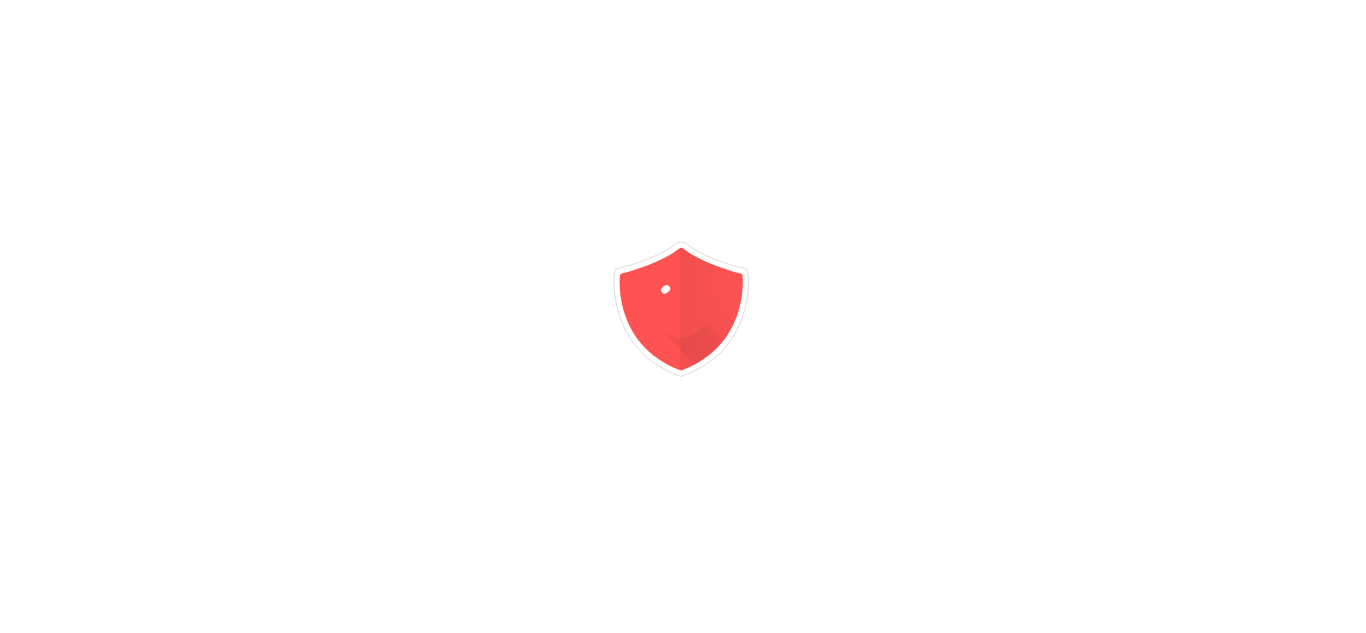 scroll, scrollTop: 0, scrollLeft: 0, axis: both 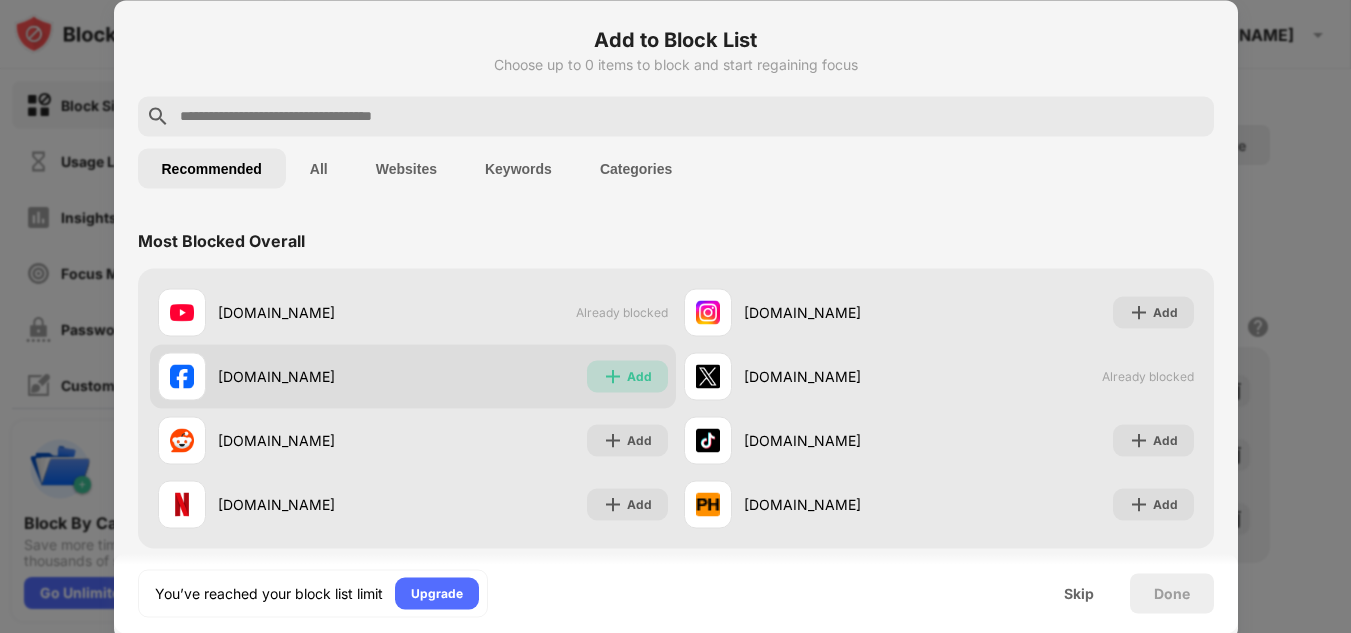 click on "Add" at bounding box center [639, 376] 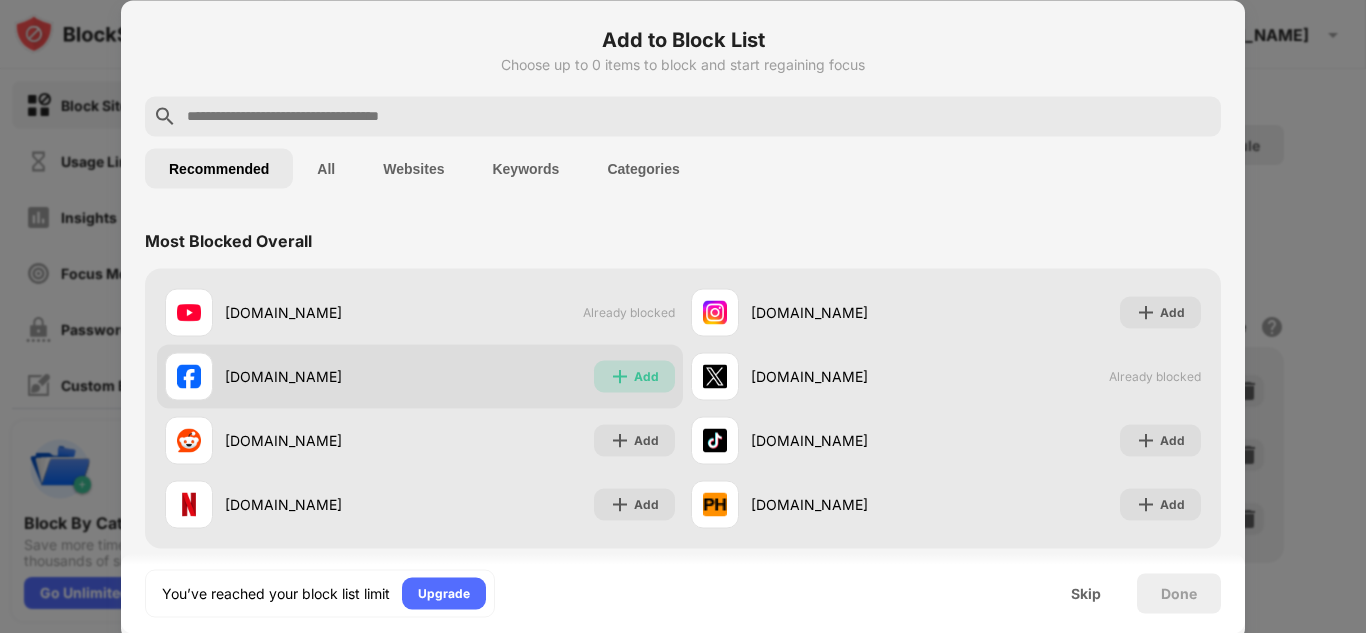 click on "Add" at bounding box center (646, 376) 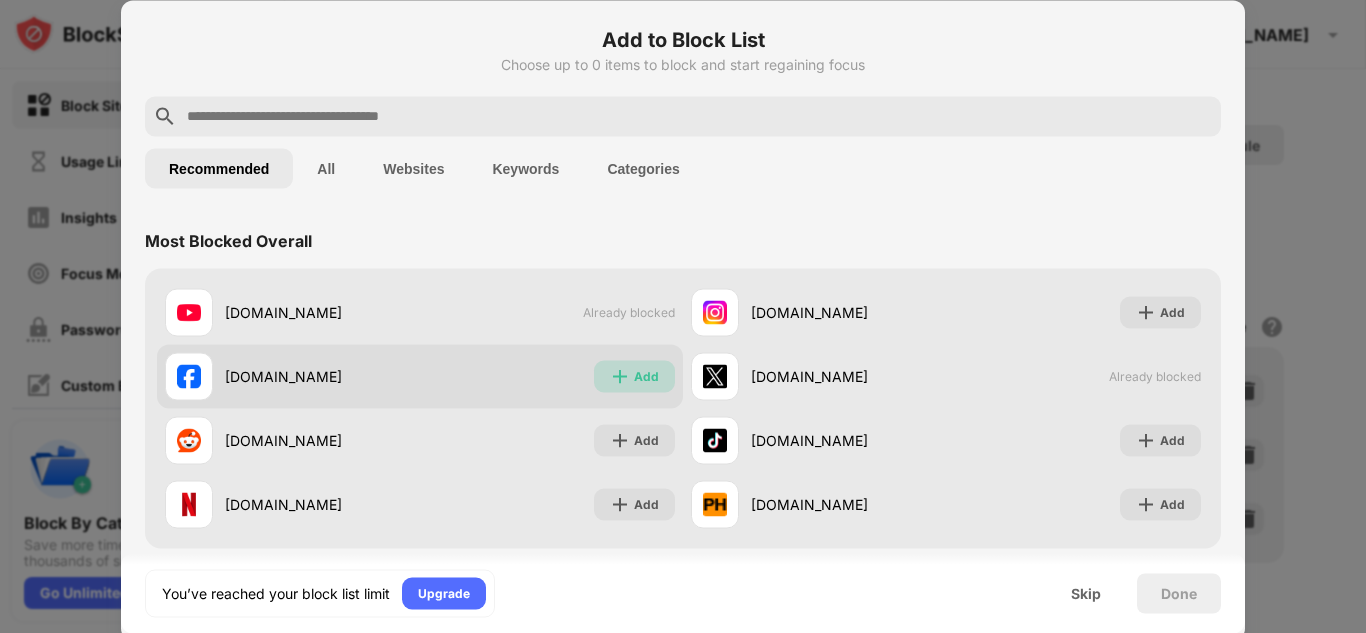 click on "Add" at bounding box center (646, 376) 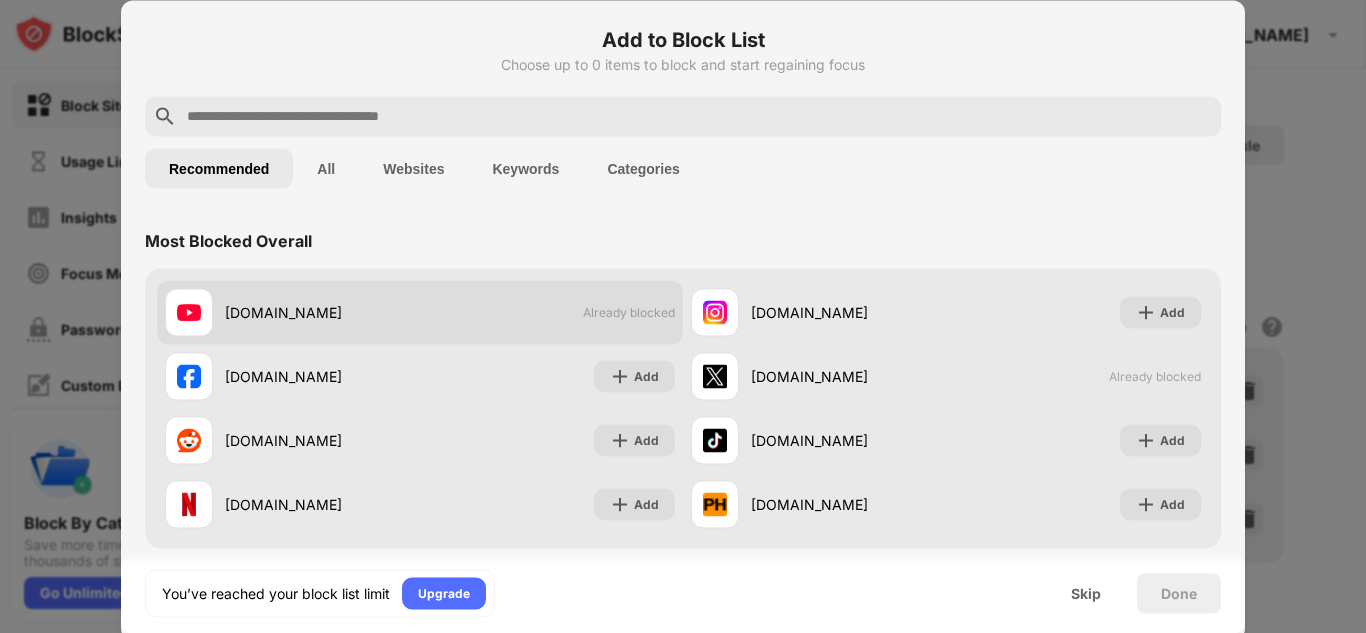 click on "Already blocked" at bounding box center (629, 312) 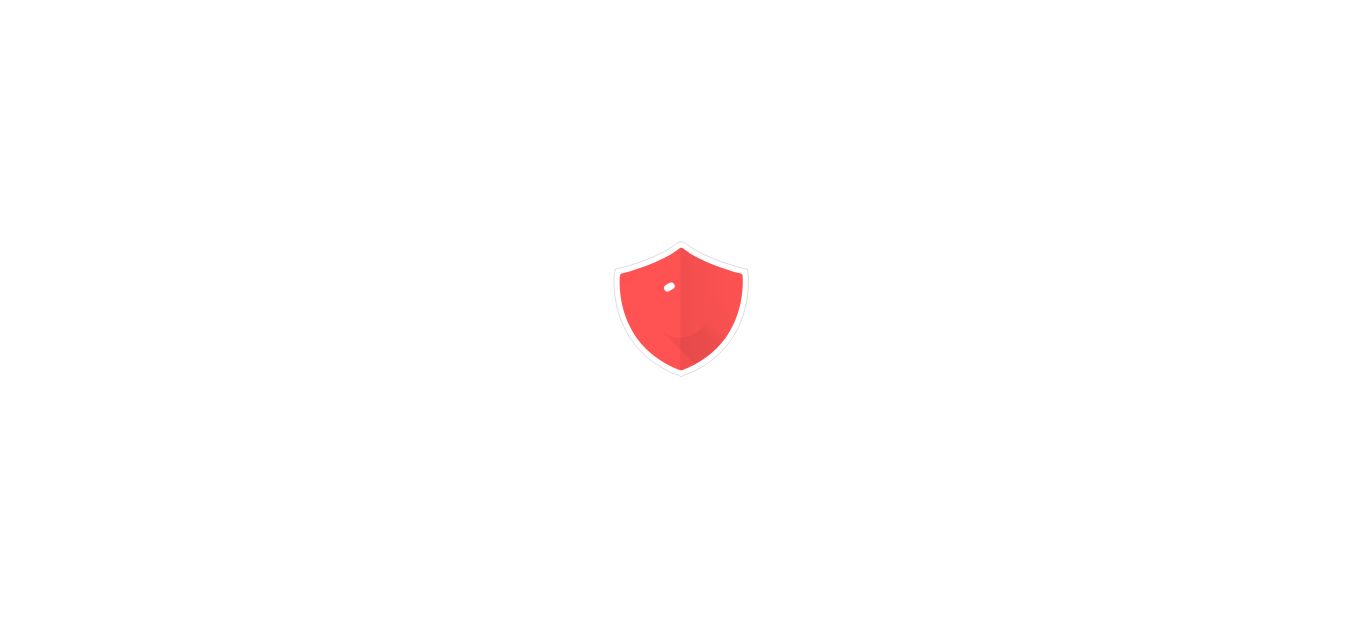 scroll, scrollTop: 0, scrollLeft: 0, axis: both 